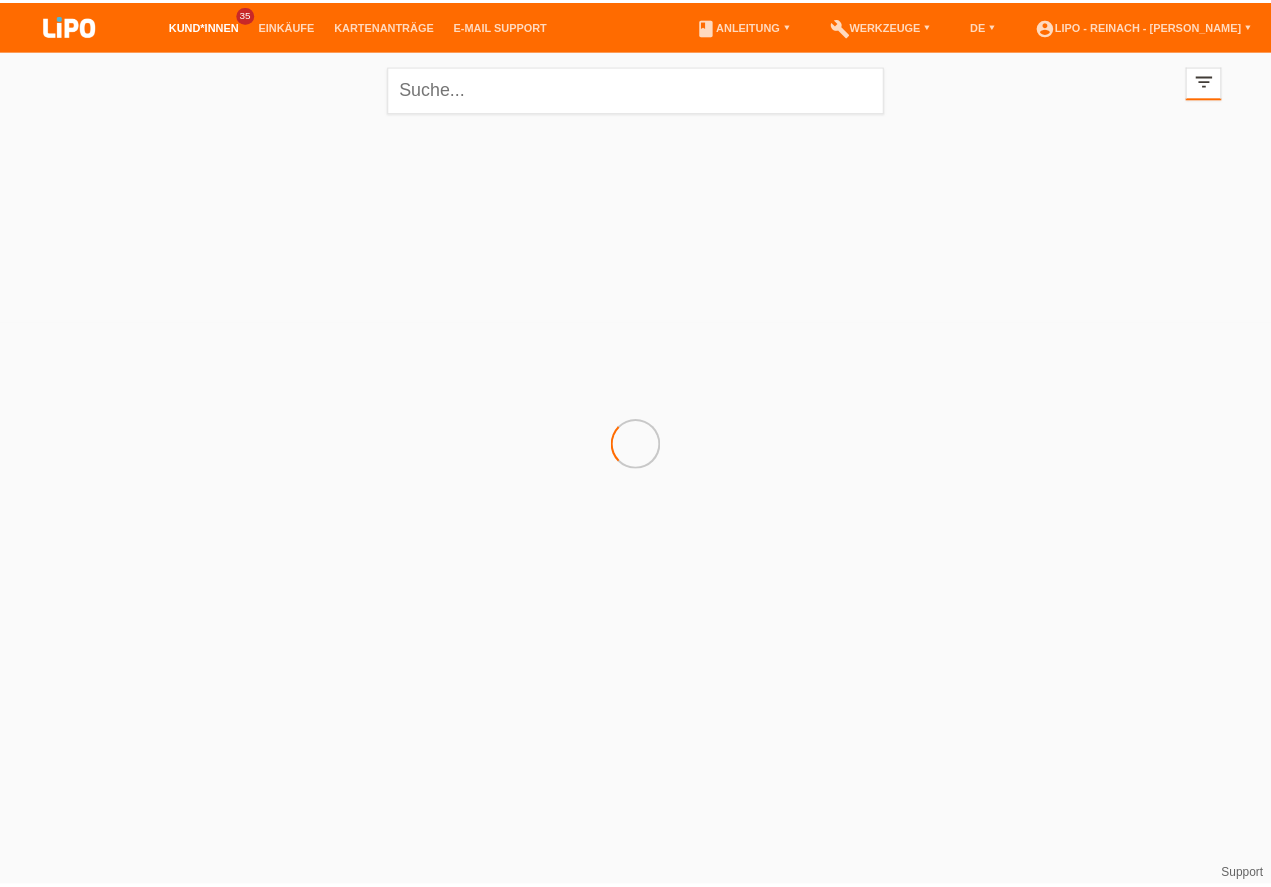 scroll, scrollTop: 0, scrollLeft: 0, axis: both 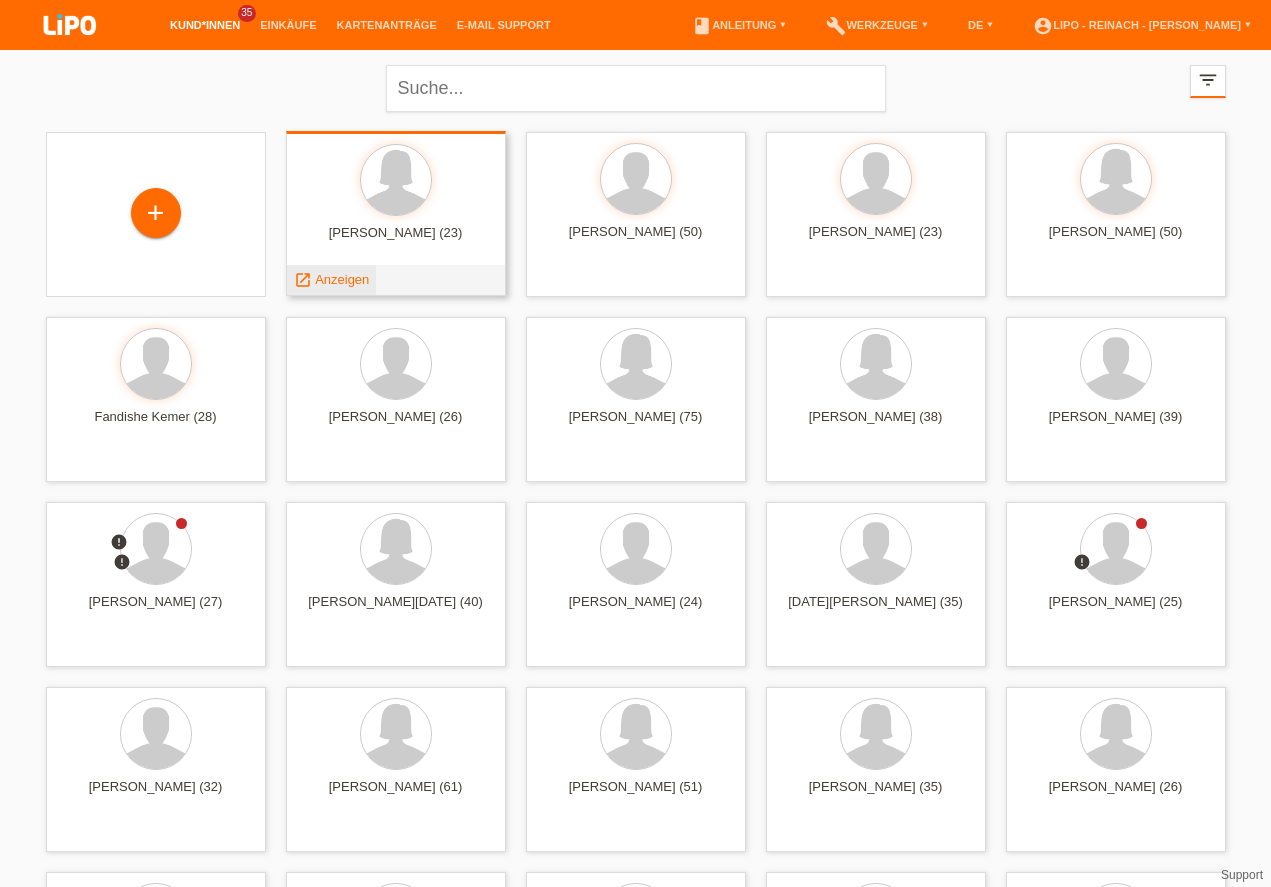 click on "Anzeigen" at bounding box center (342, 279) 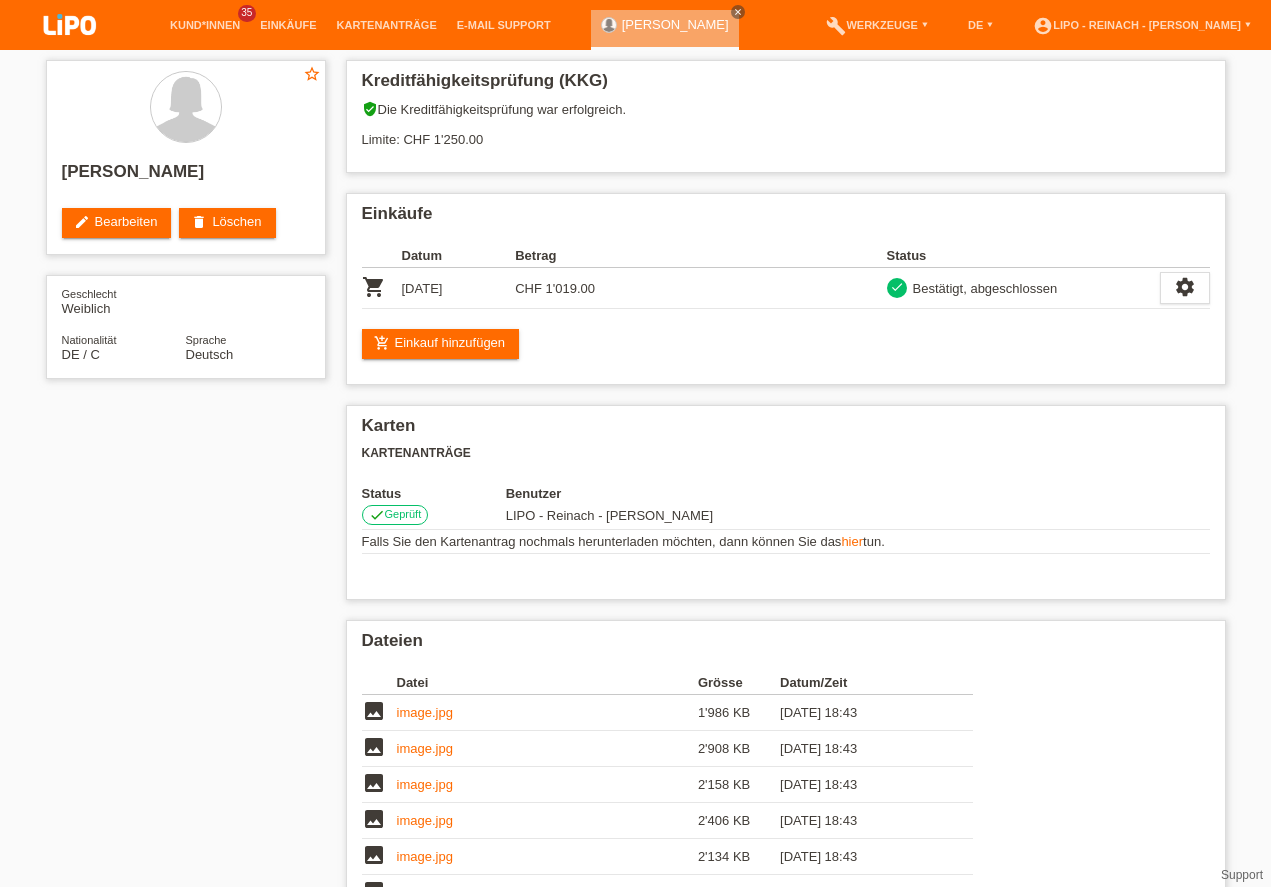 scroll, scrollTop: 0, scrollLeft: 0, axis: both 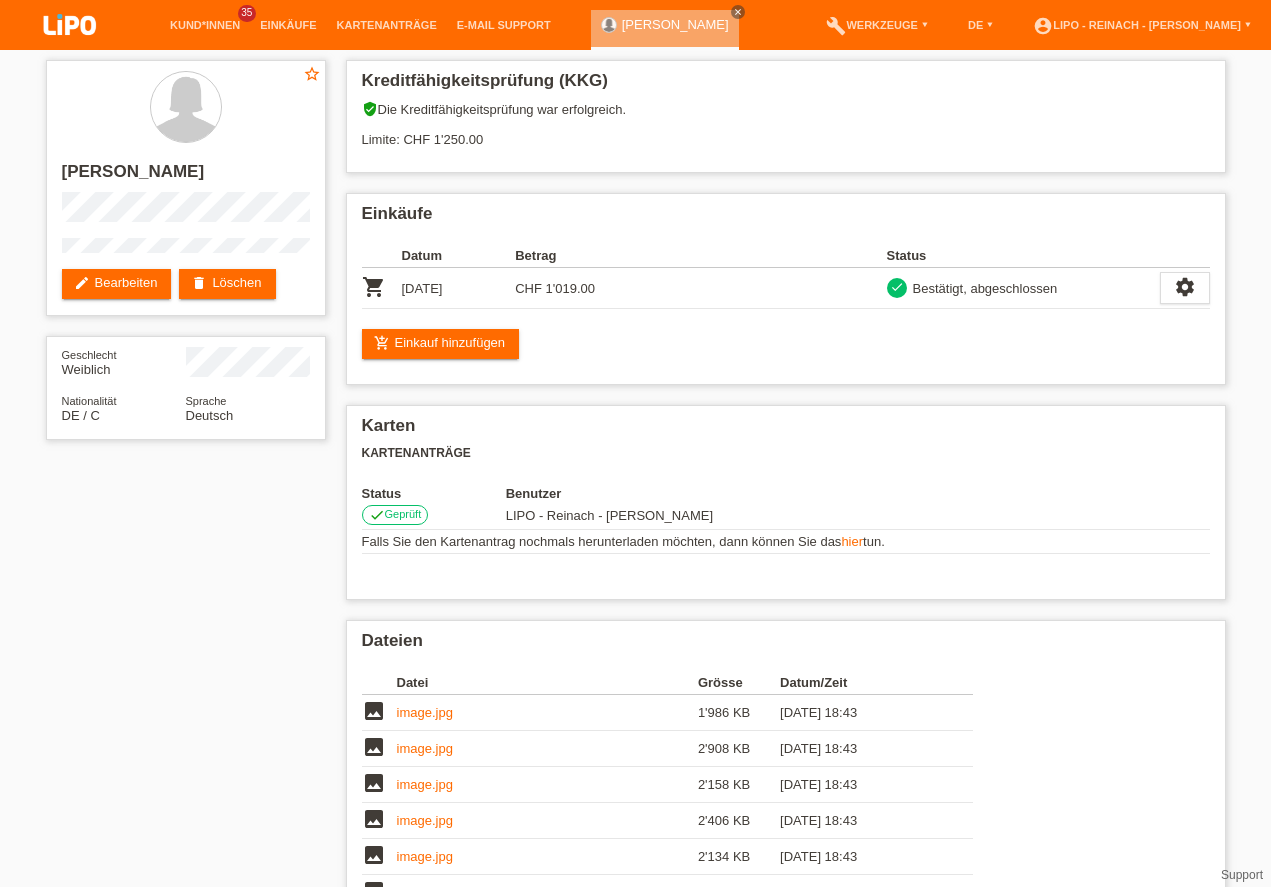 click at bounding box center [70, 26] 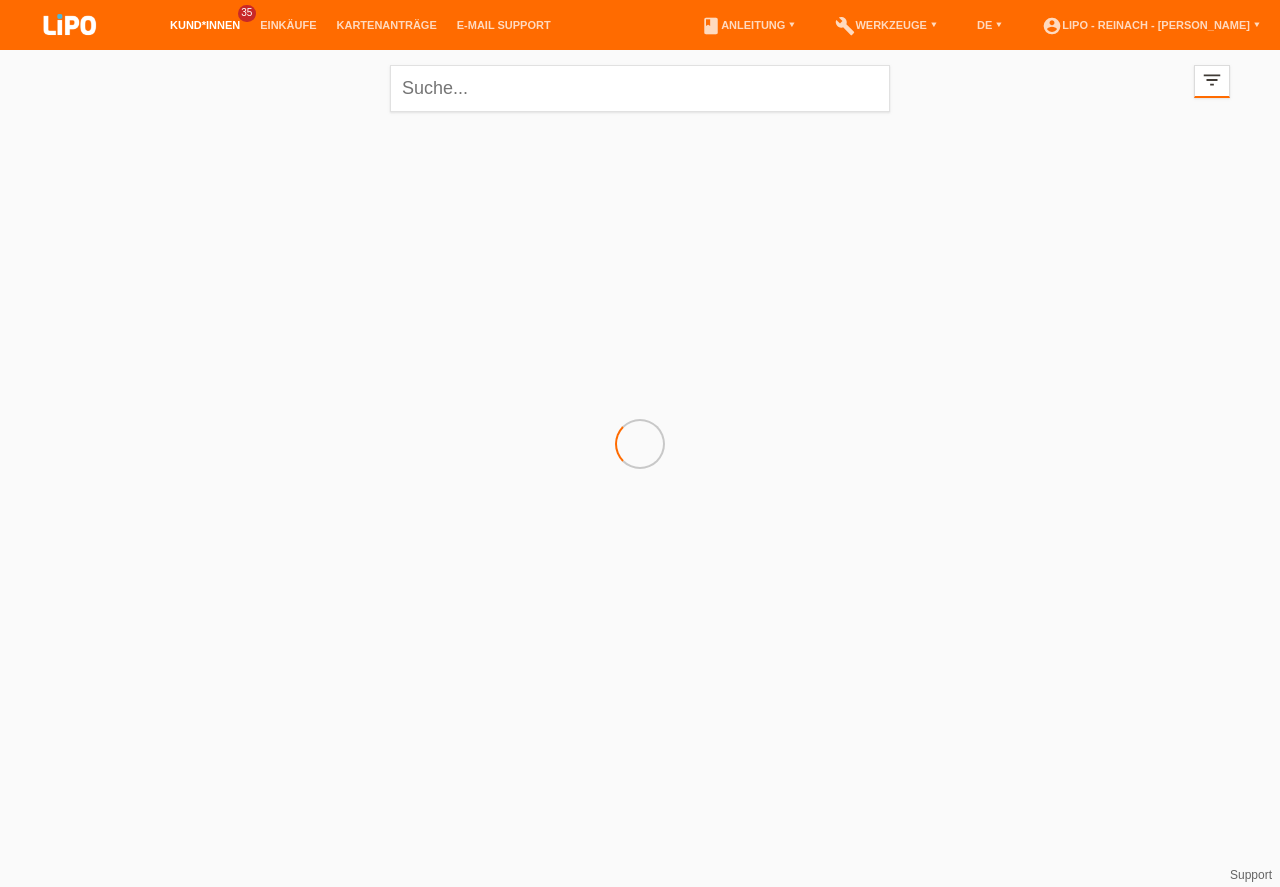 scroll, scrollTop: 0, scrollLeft: 0, axis: both 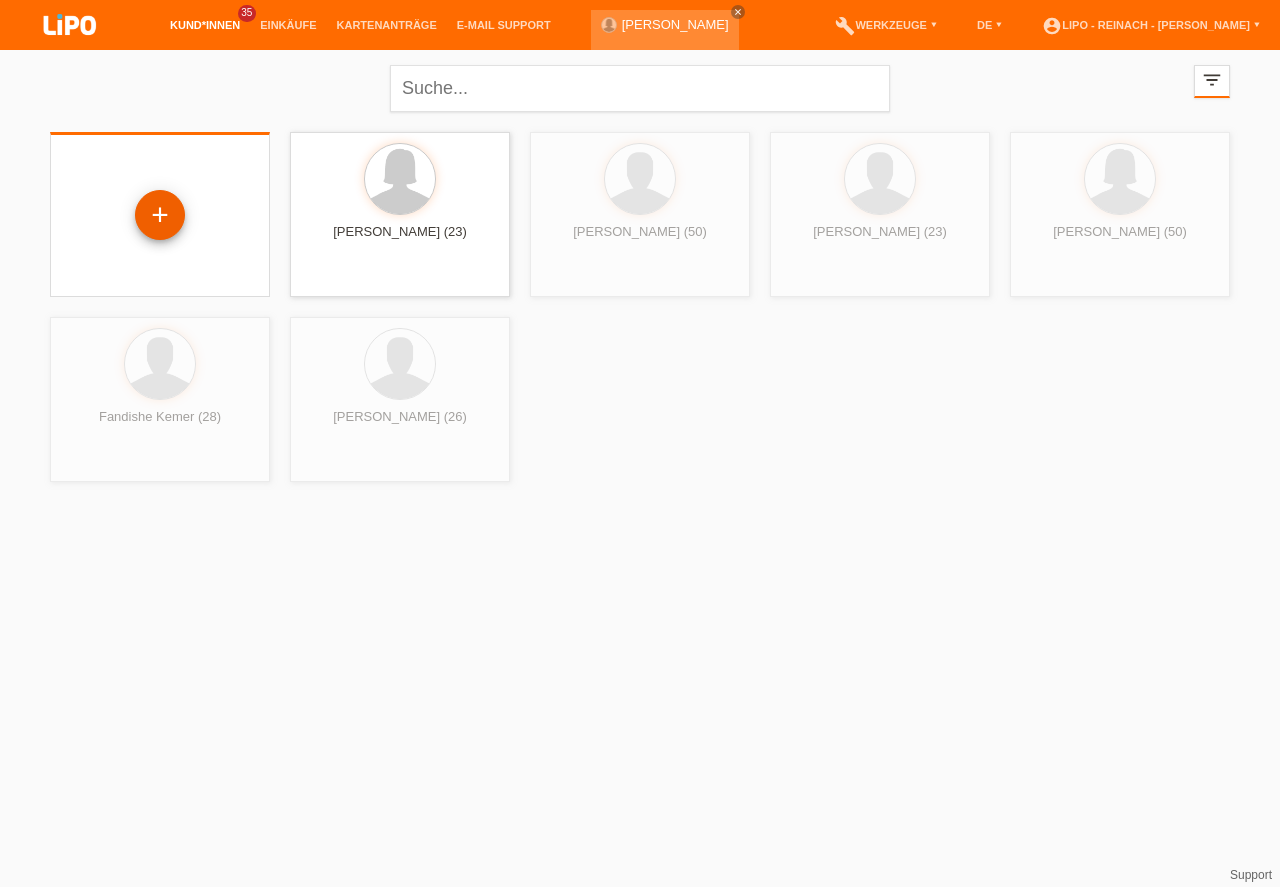 click on "+" at bounding box center [160, 215] 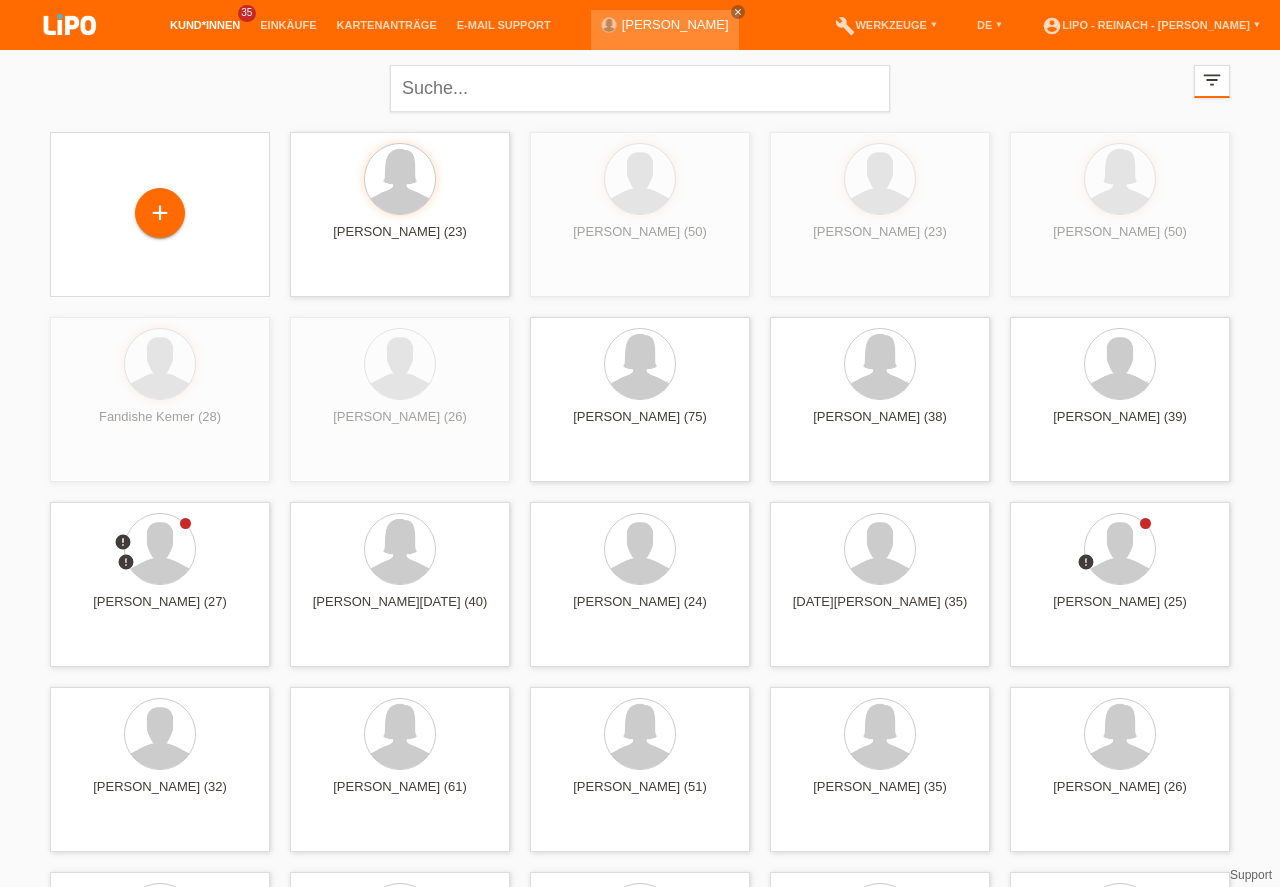 click on "+" at bounding box center [160, 213] 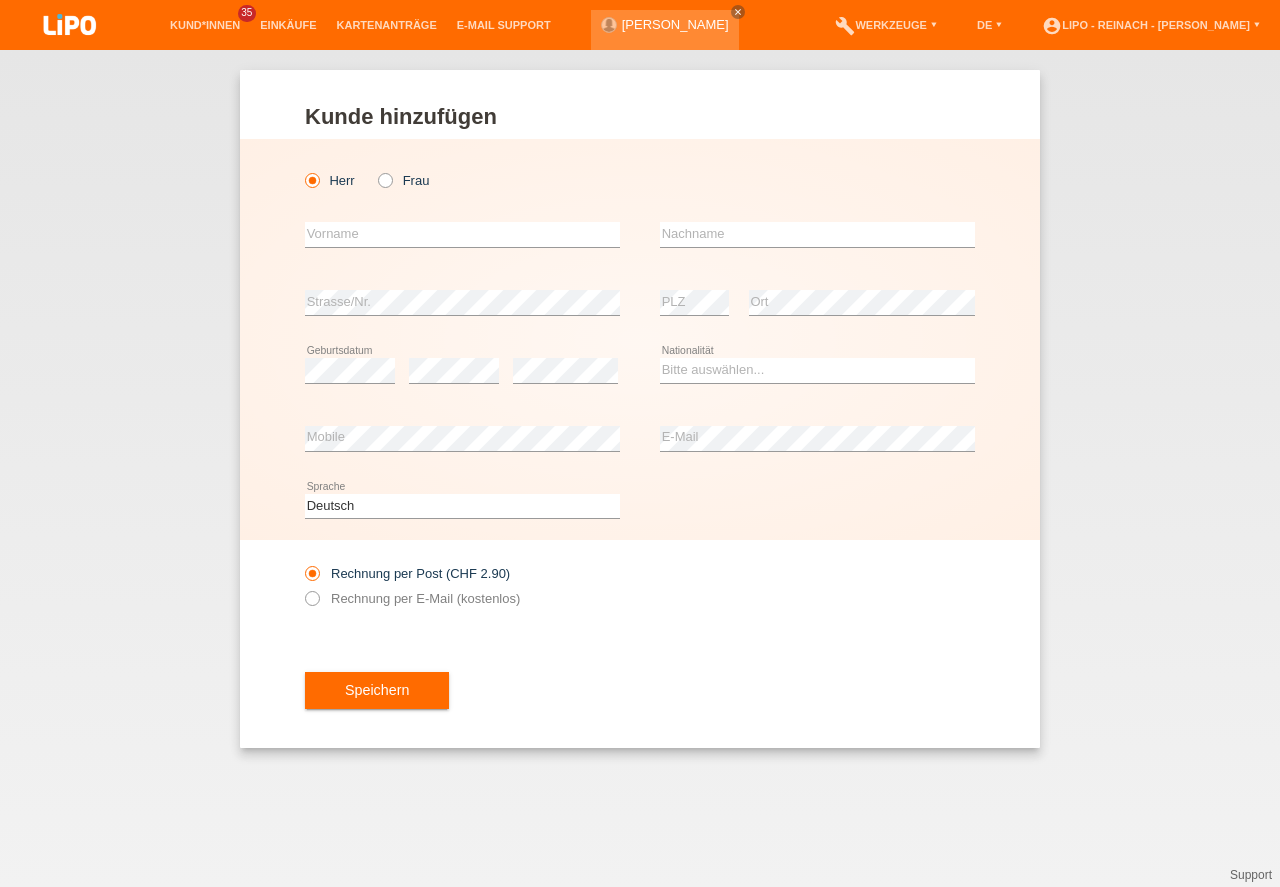 scroll, scrollTop: 0, scrollLeft: 0, axis: both 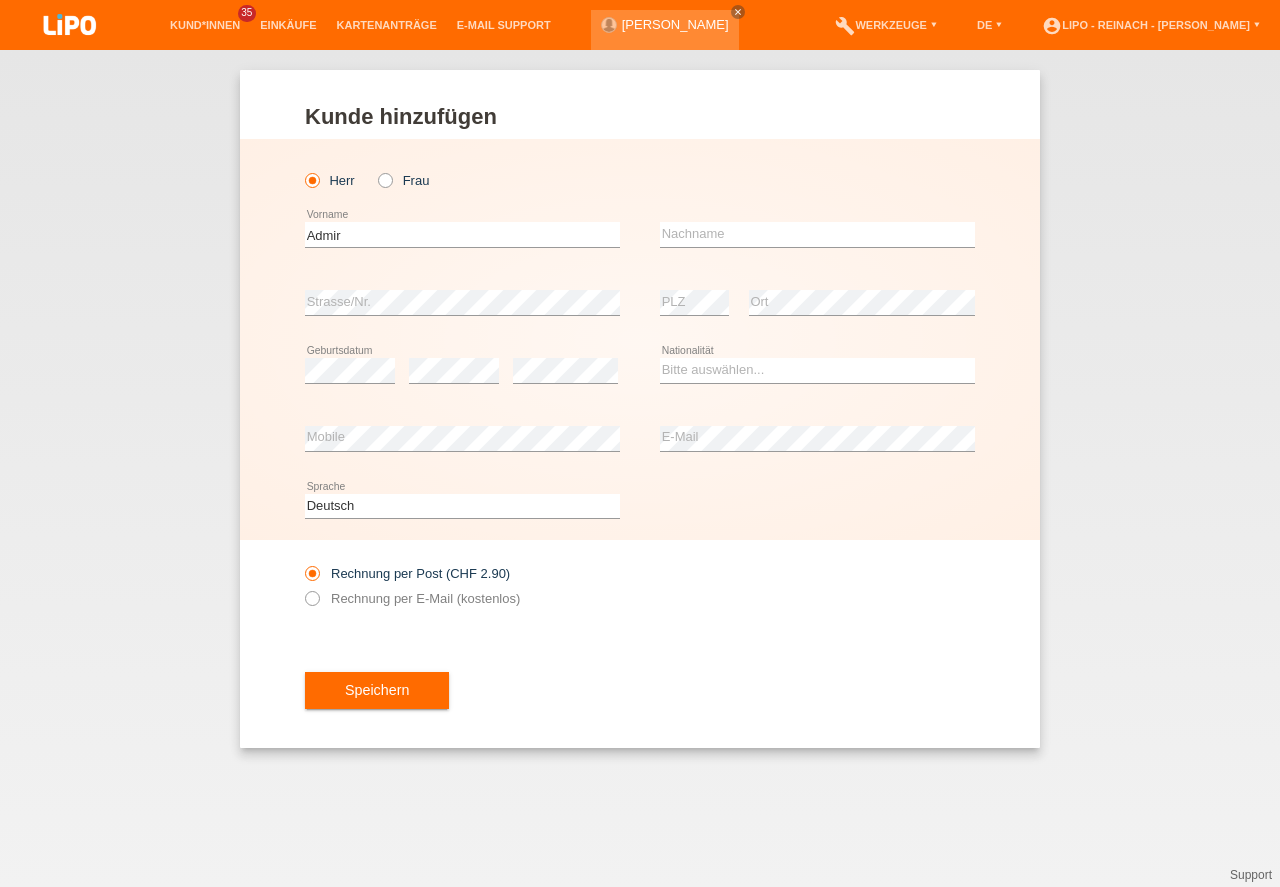 type on "Admir" 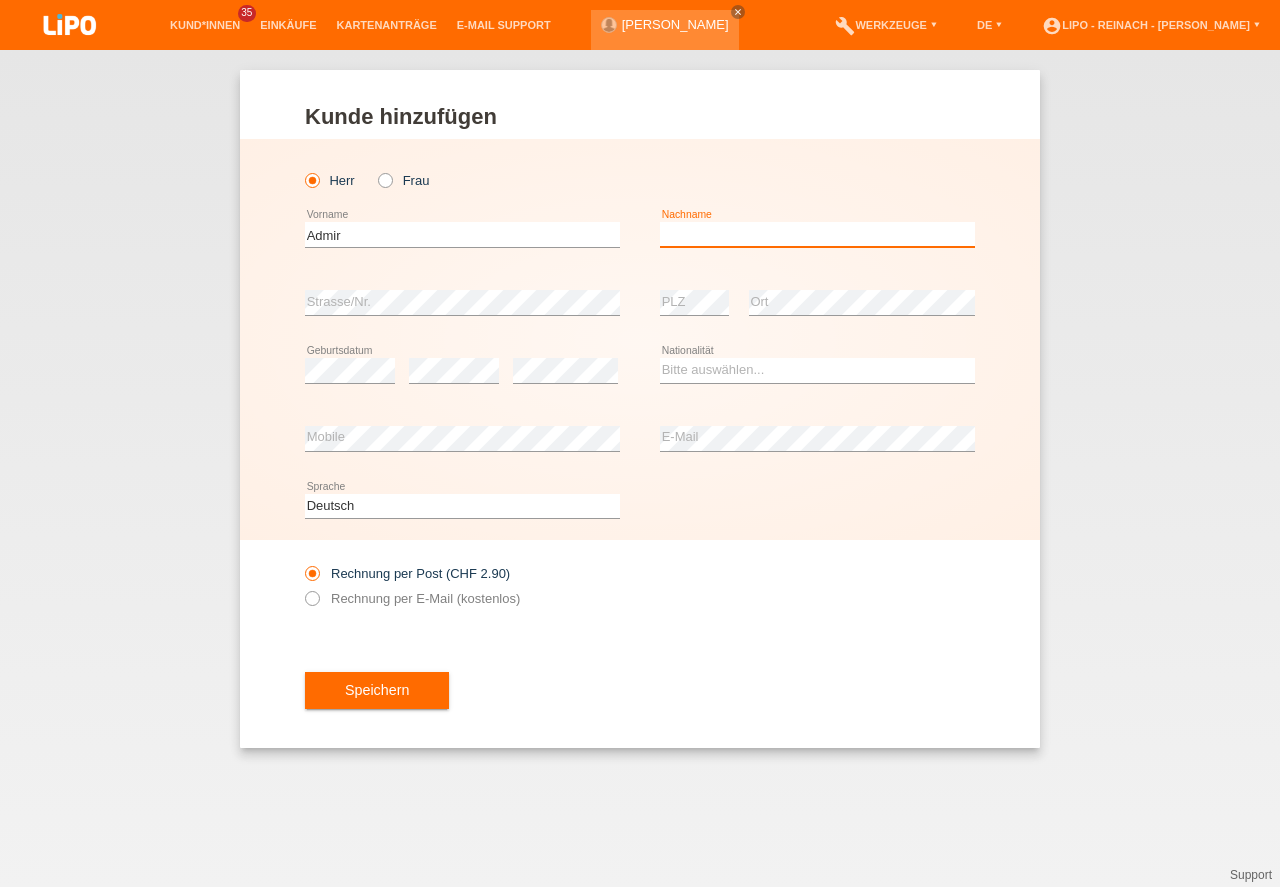 click at bounding box center (817, 234) 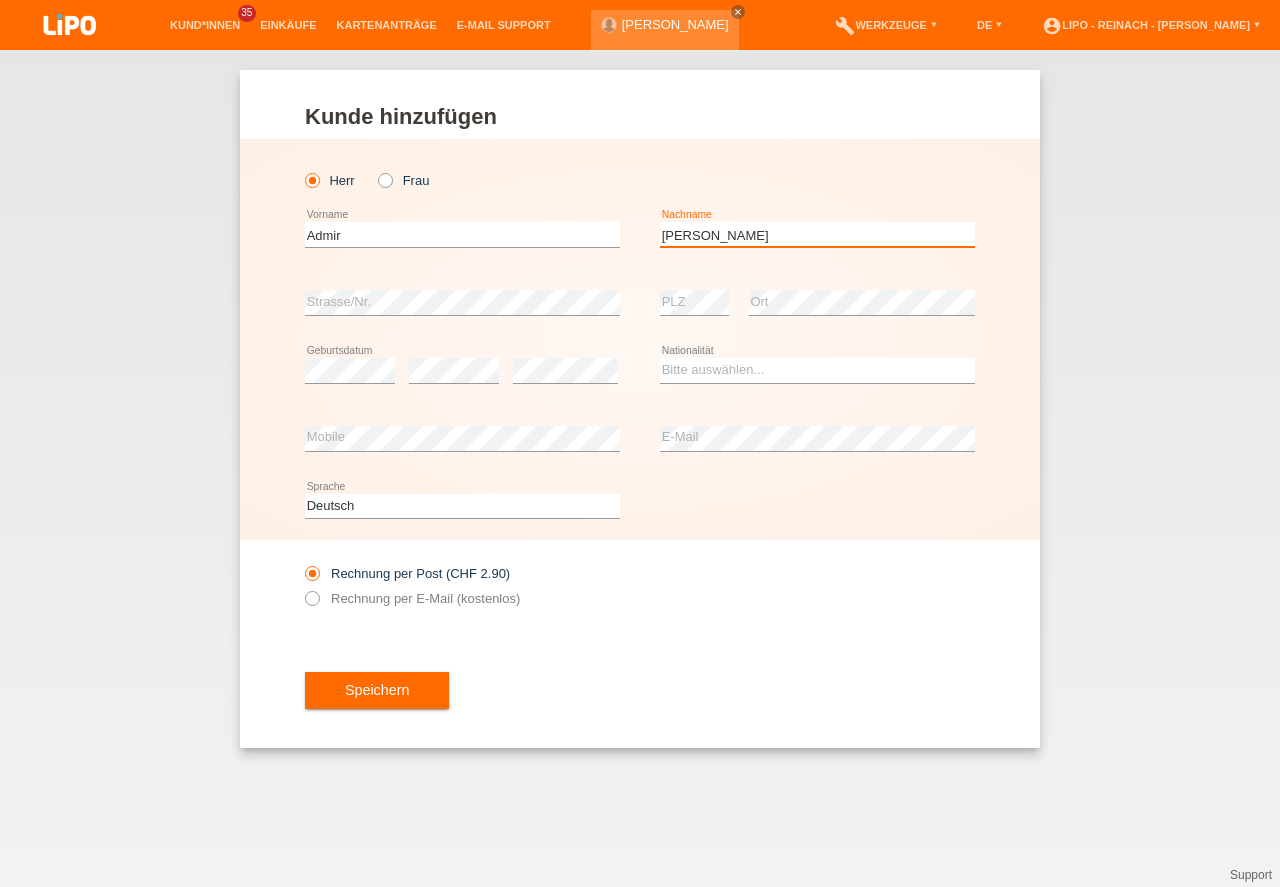 type on "Ahmetovic" 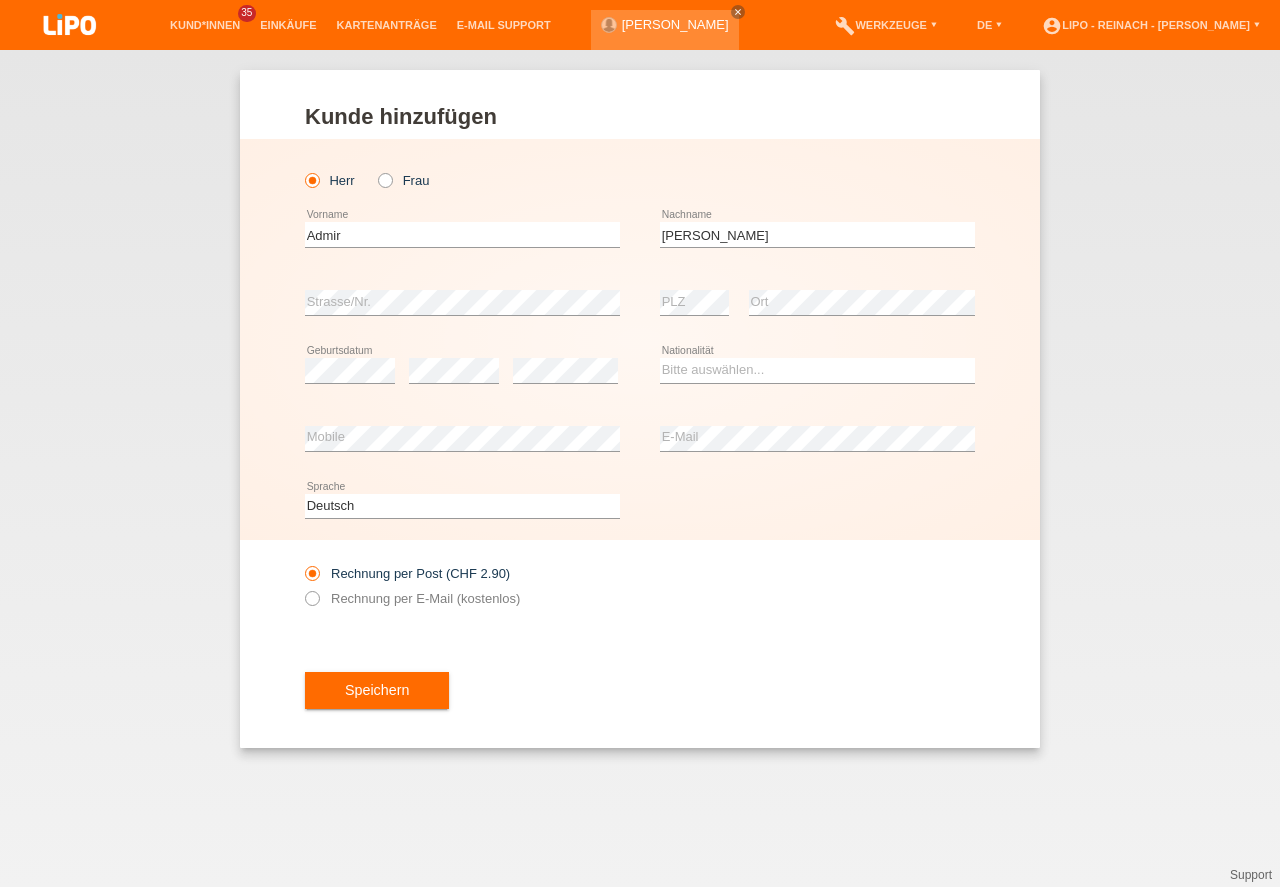 click on "error
Strasse/Nr." at bounding box center (462, 303) 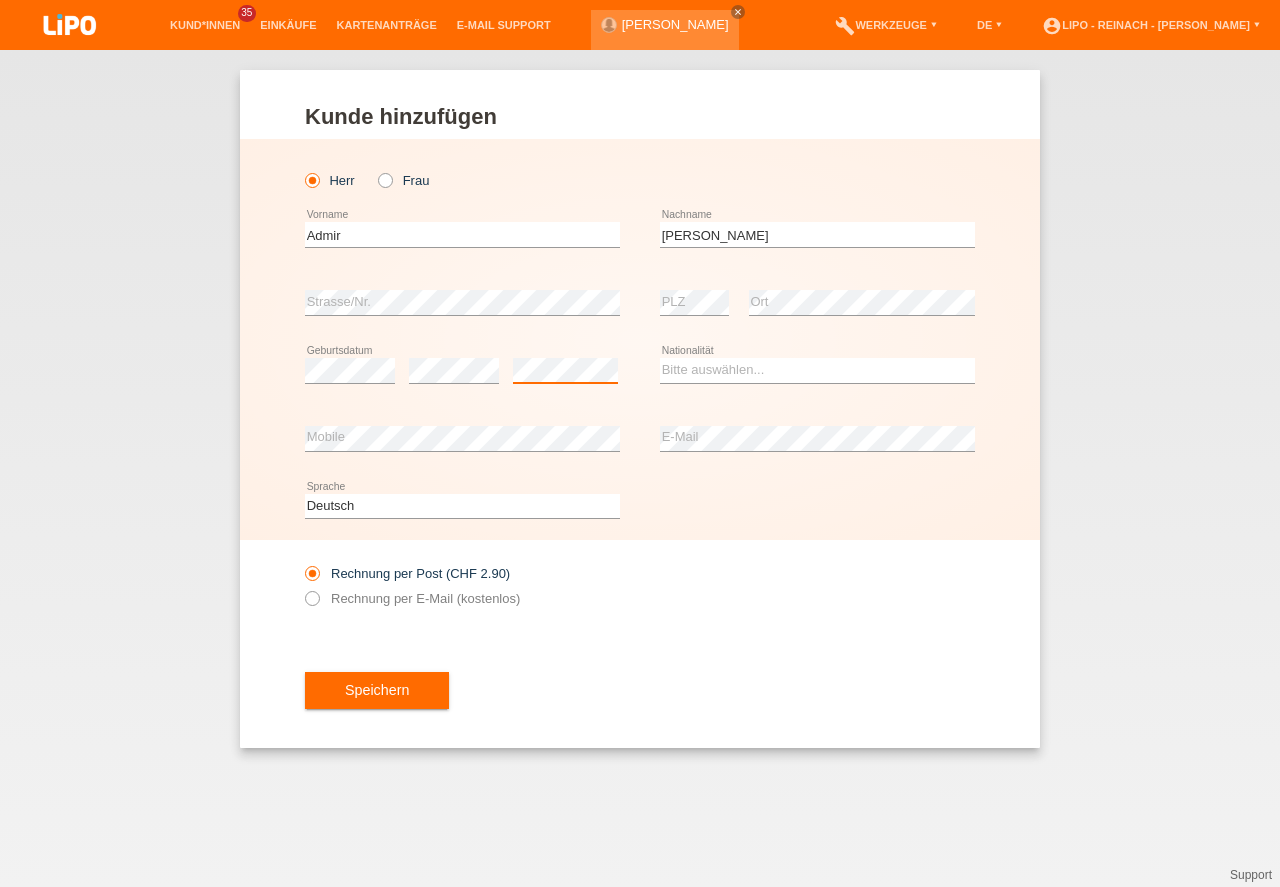 scroll, scrollTop: 0, scrollLeft: 0, axis: both 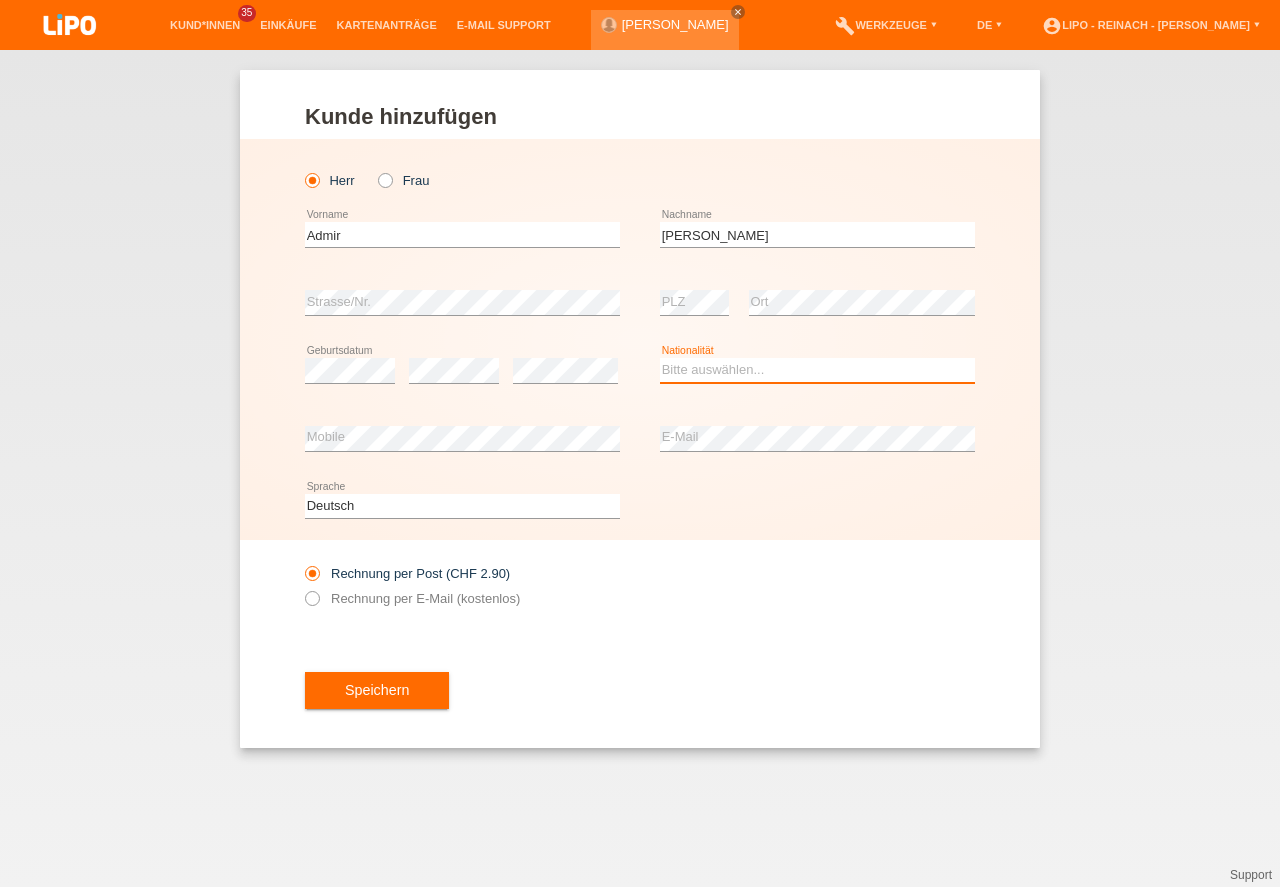 click on "Bitte auswählen...
Schweiz
Deutschland
Liechtenstein
Österreich
------------
Afghanistan
Ägypten
Åland
Albanien
Algerien" at bounding box center (817, 370) 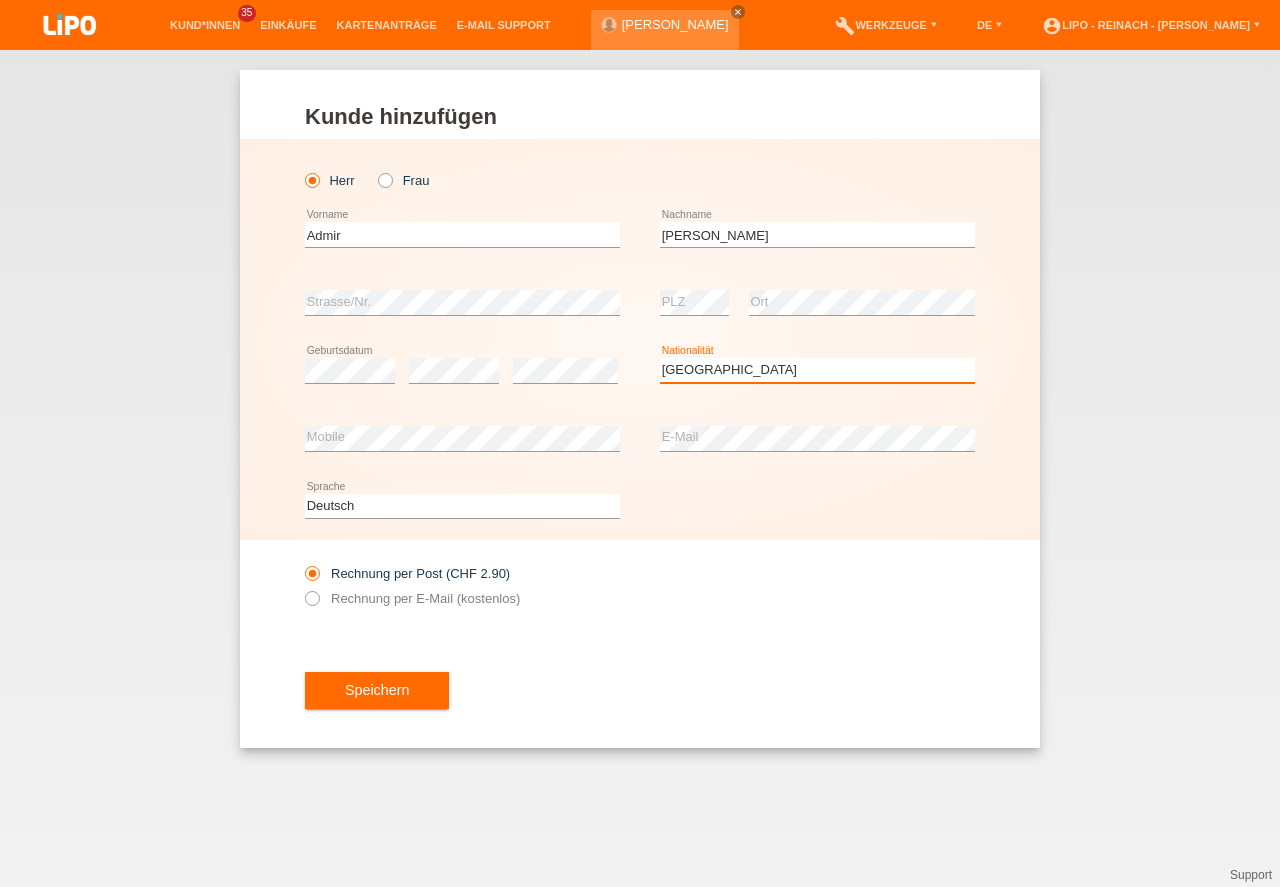 click on "Schweiz" at bounding box center (0, 0) 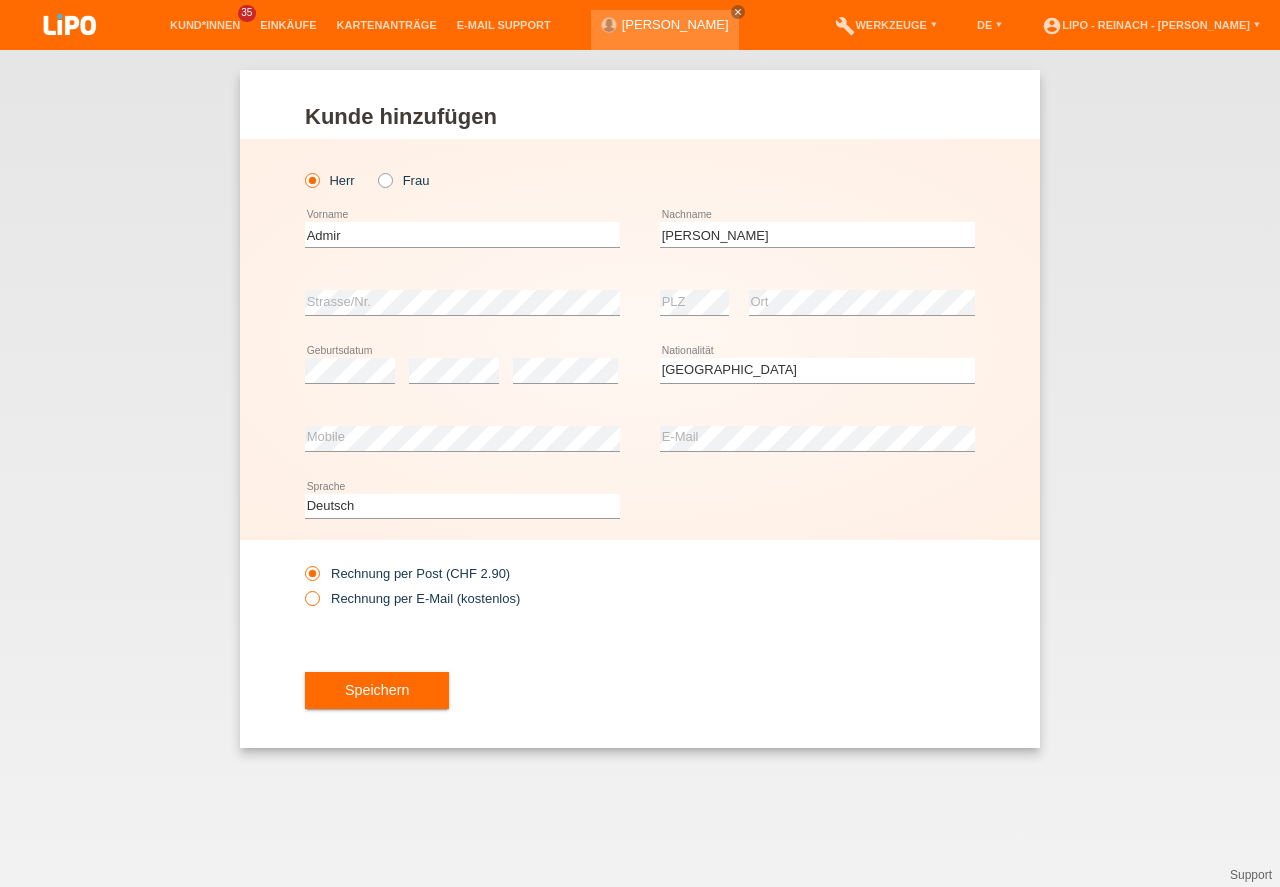 click at bounding box center (302, 588) 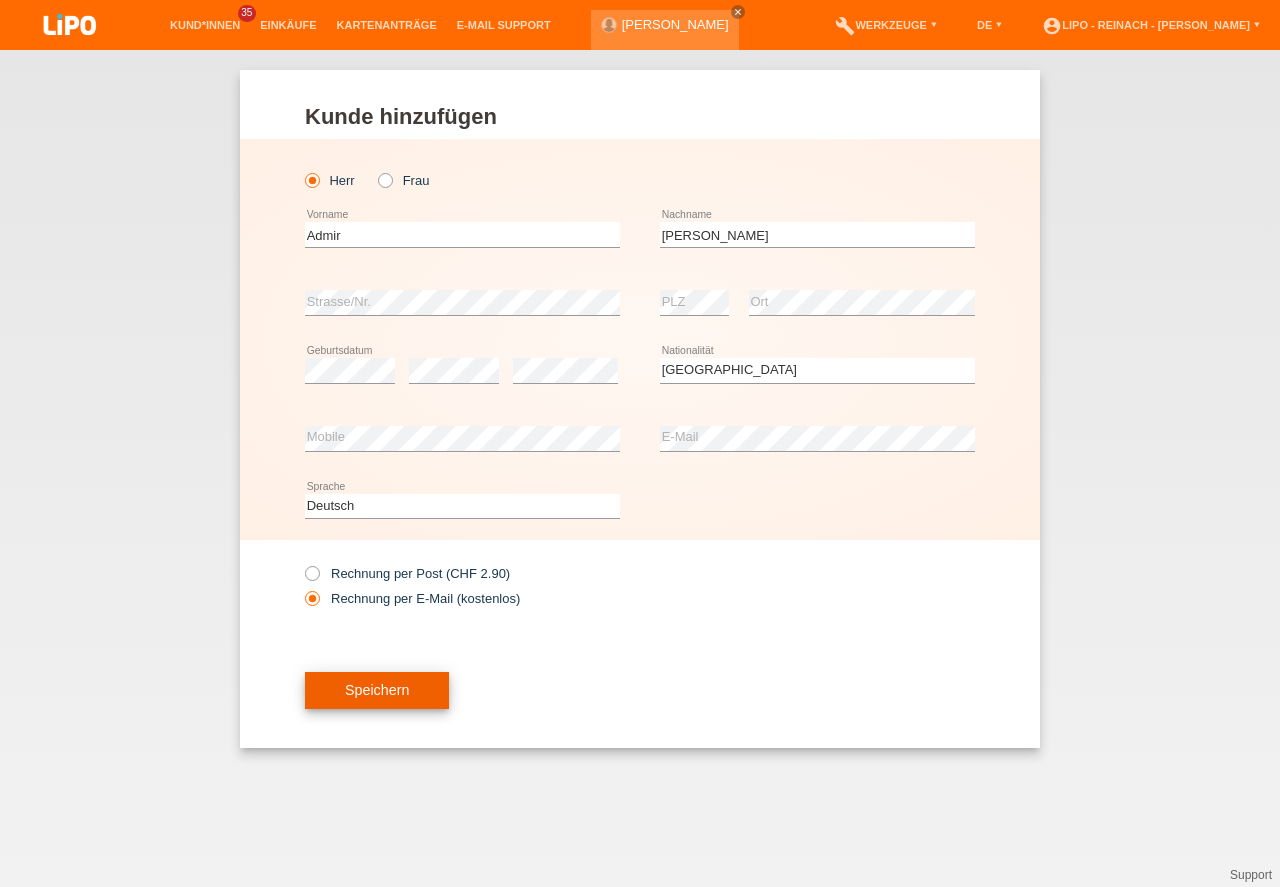 click on "Speichern" at bounding box center [377, 691] 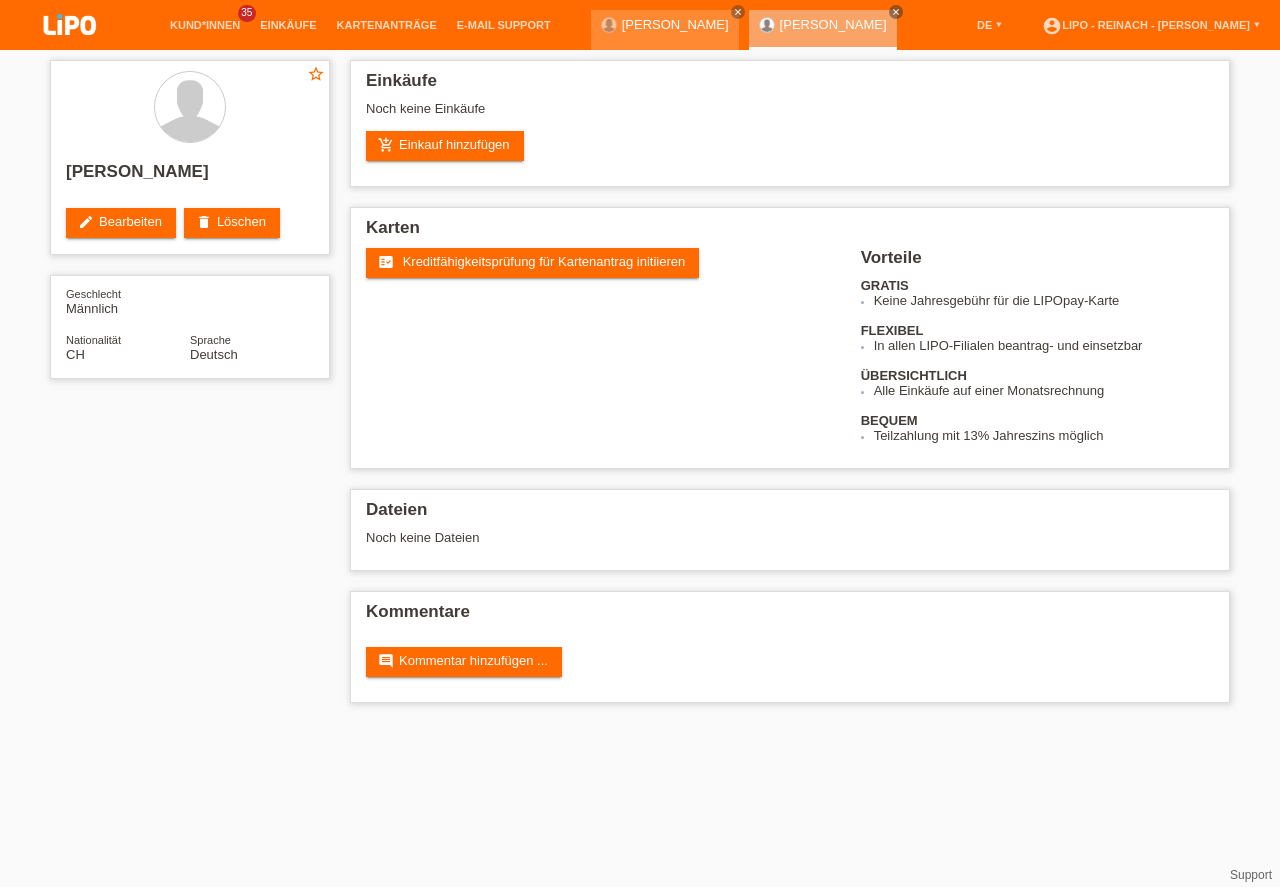 scroll, scrollTop: 0, scrollLeft: 0, axis: both 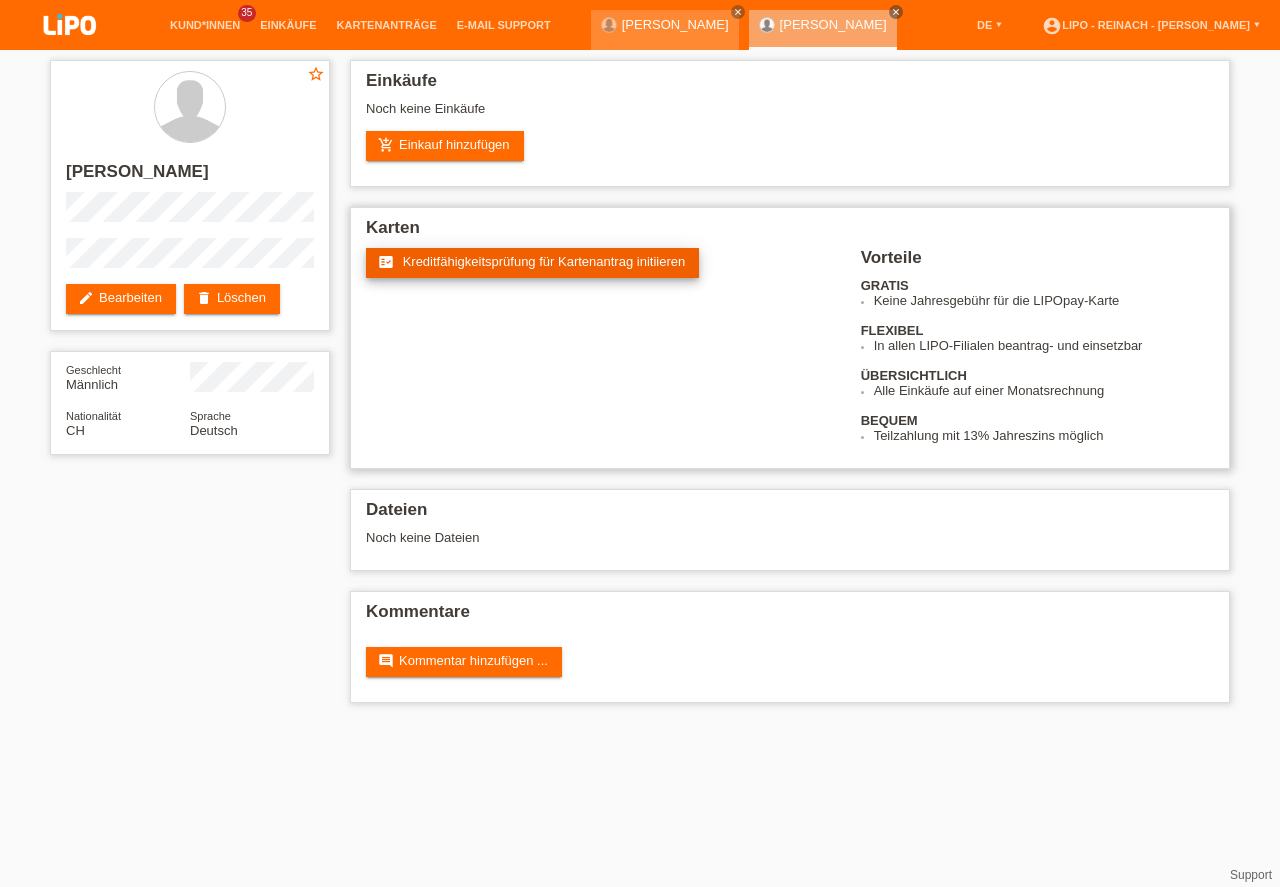 click on "Kreditfähigkeitsprüfung für Kartenantrag initiieren" at bounding box center (544, 261) 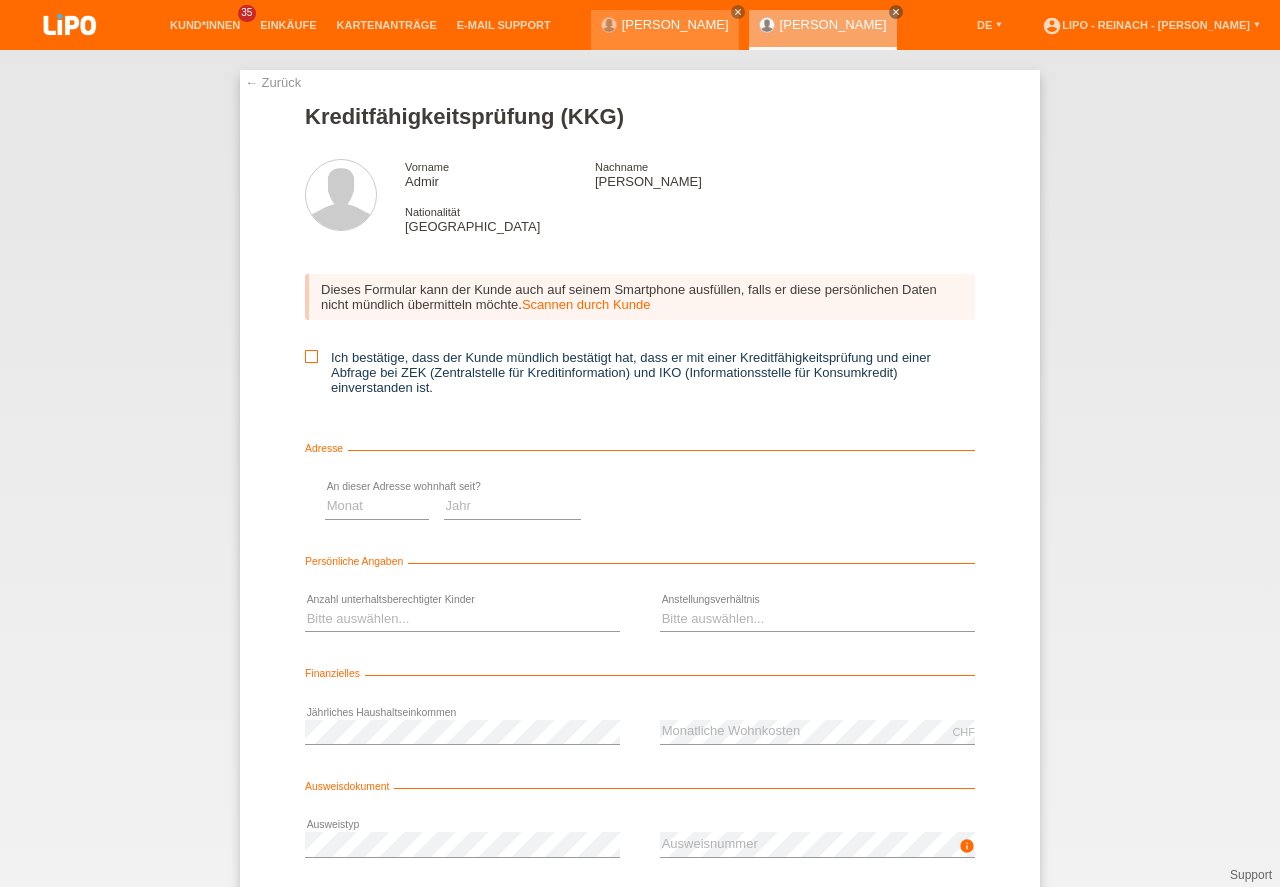 scroll, scrollTop: 0, scrollLeft: 0, axis: both 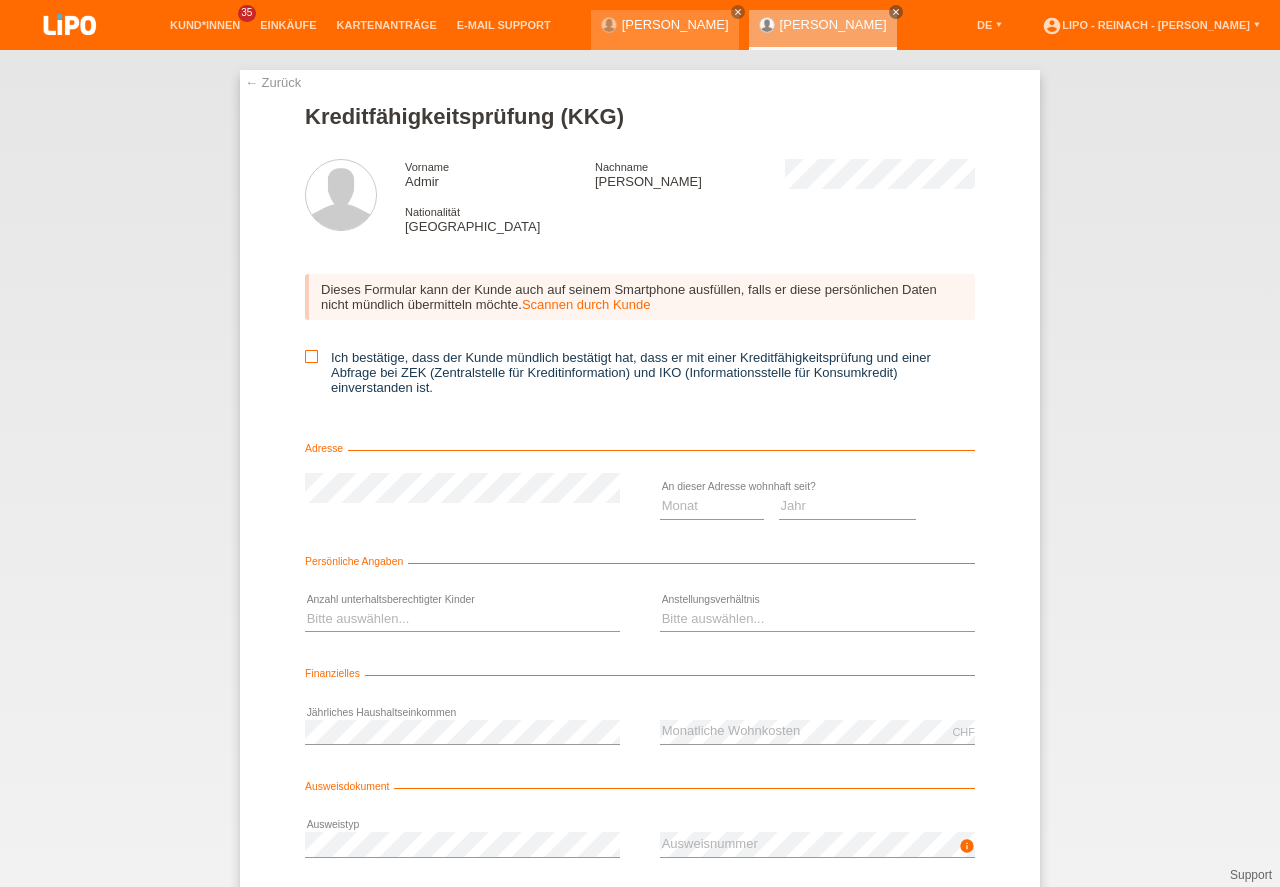 click at bounding box center (311, 356) 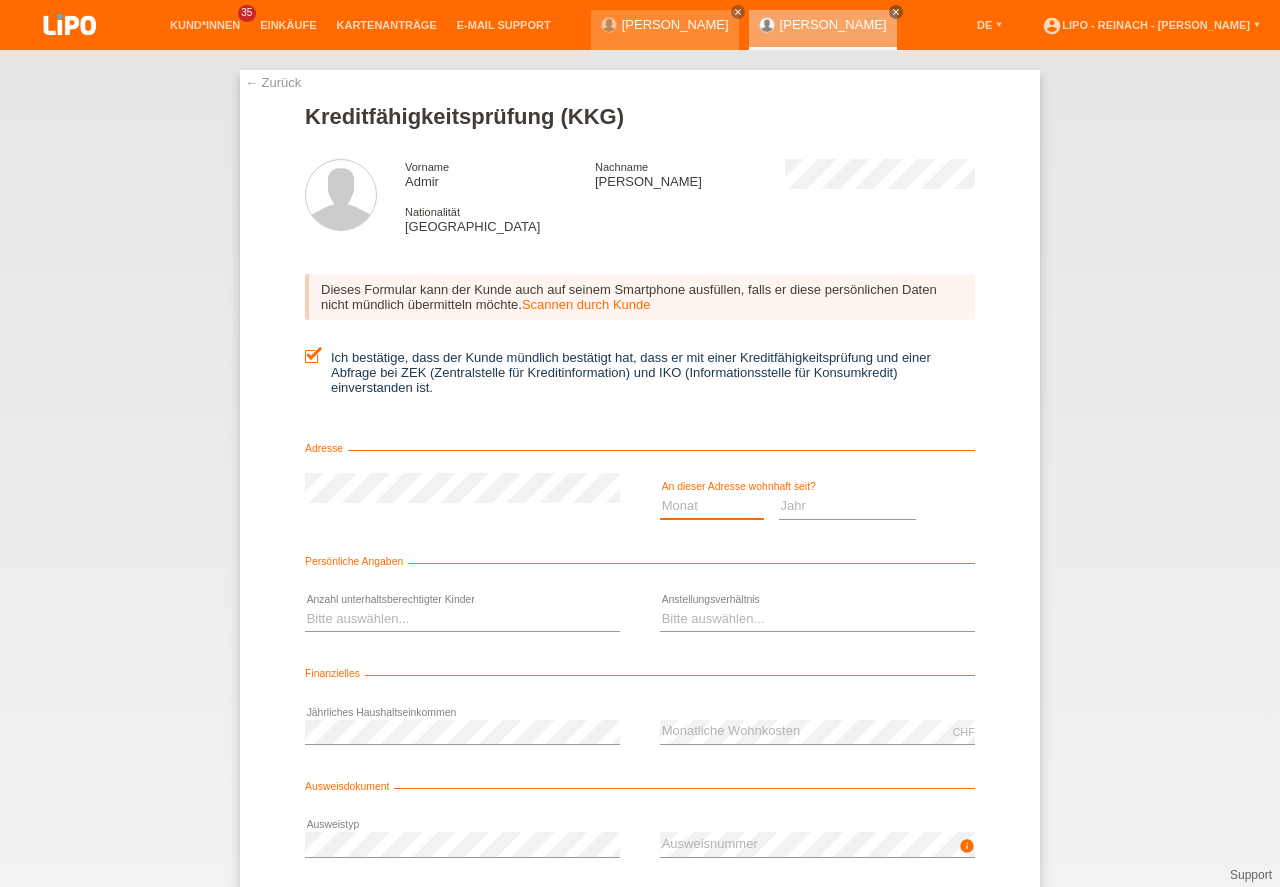 click on "Monat
01
02
03
04
05
06
07
08
09
10" at bounding box center (712, 506) 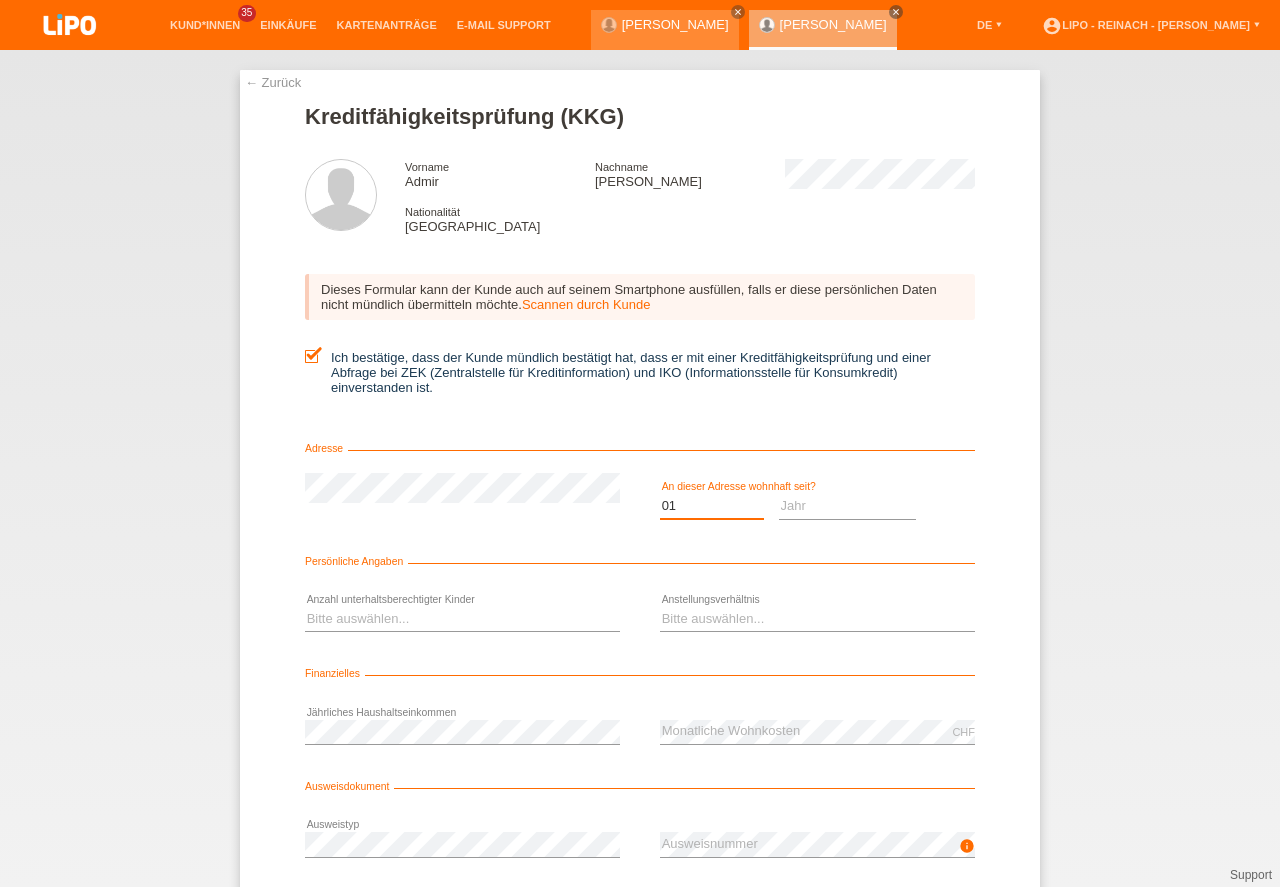 click on "01" at bounding box center [0, 0] 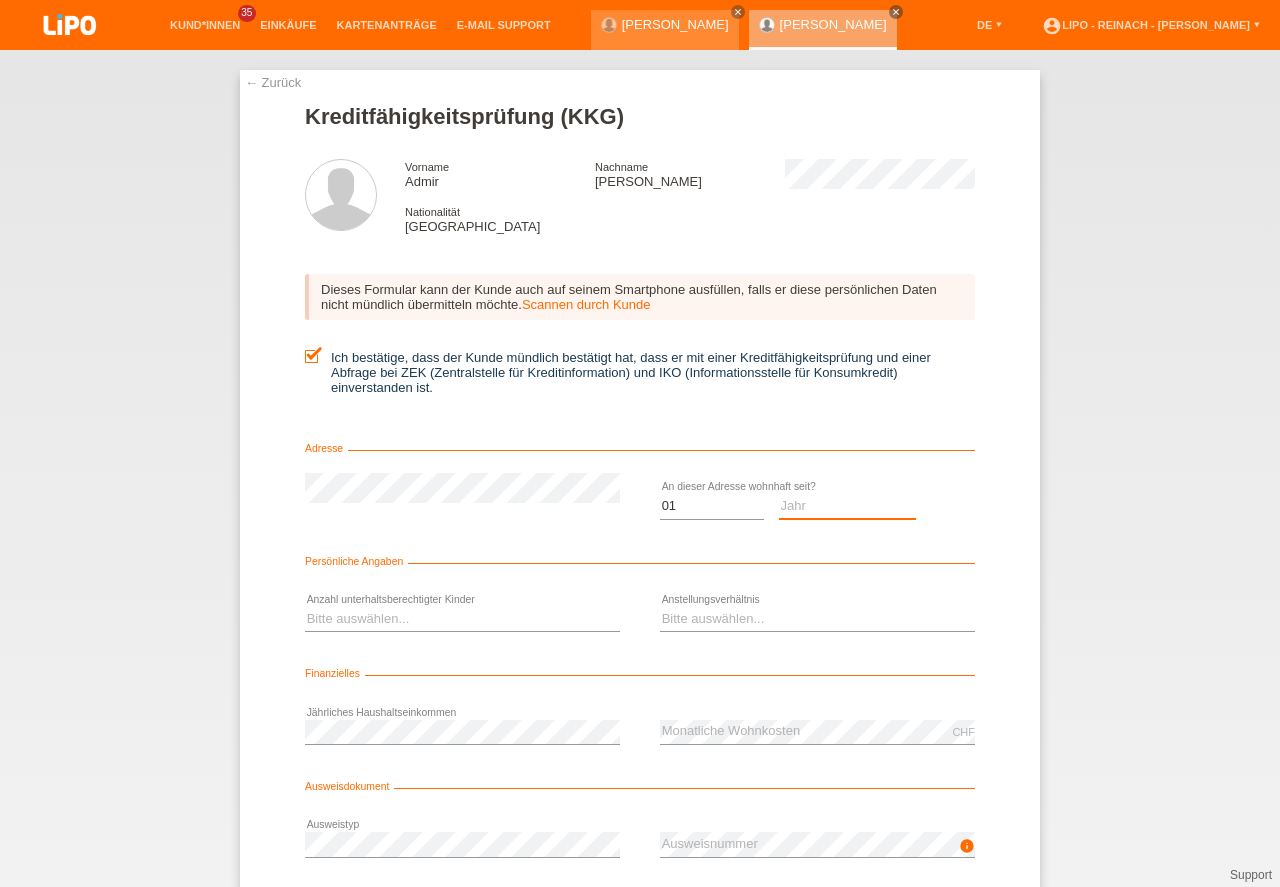 click on "Jahr
2025
2024
2023
2022
2021
2020
2019
2018
2017
2016 2015 2014 2013 2012 2011 2010 2009 2008 2007 2006 2005 2004 2003" at bounding box center (848, 506) 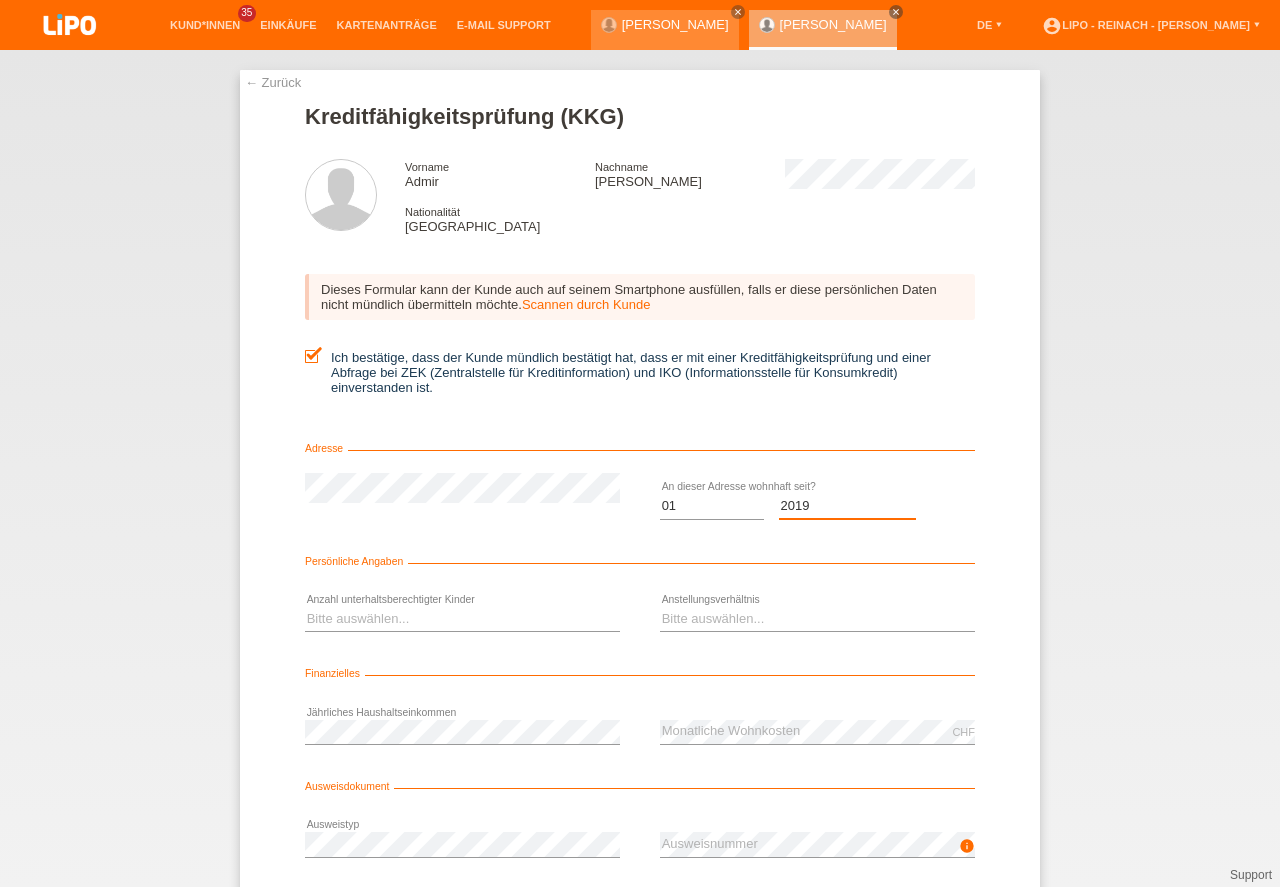 select on "2018" 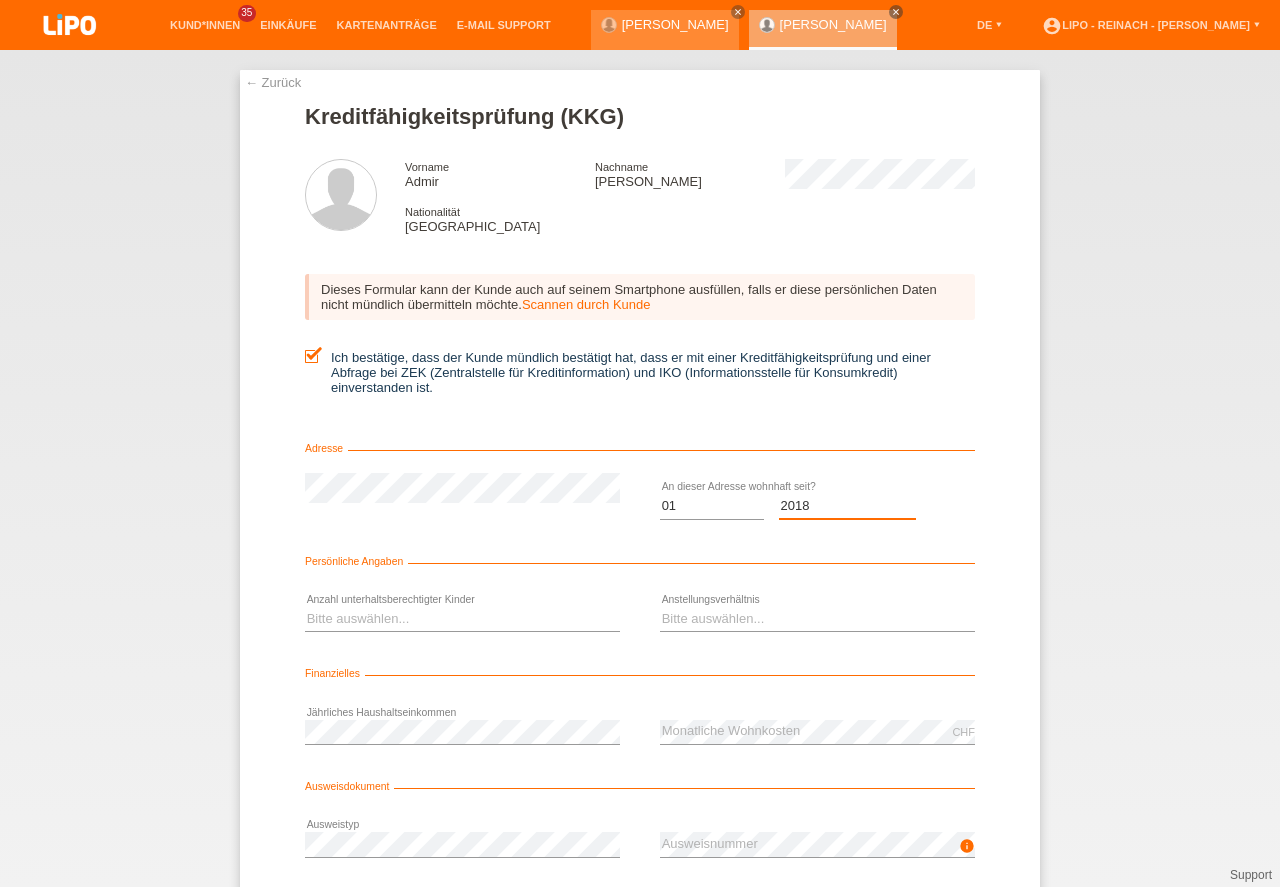 click on "2018" at bounding box center [0, 0] 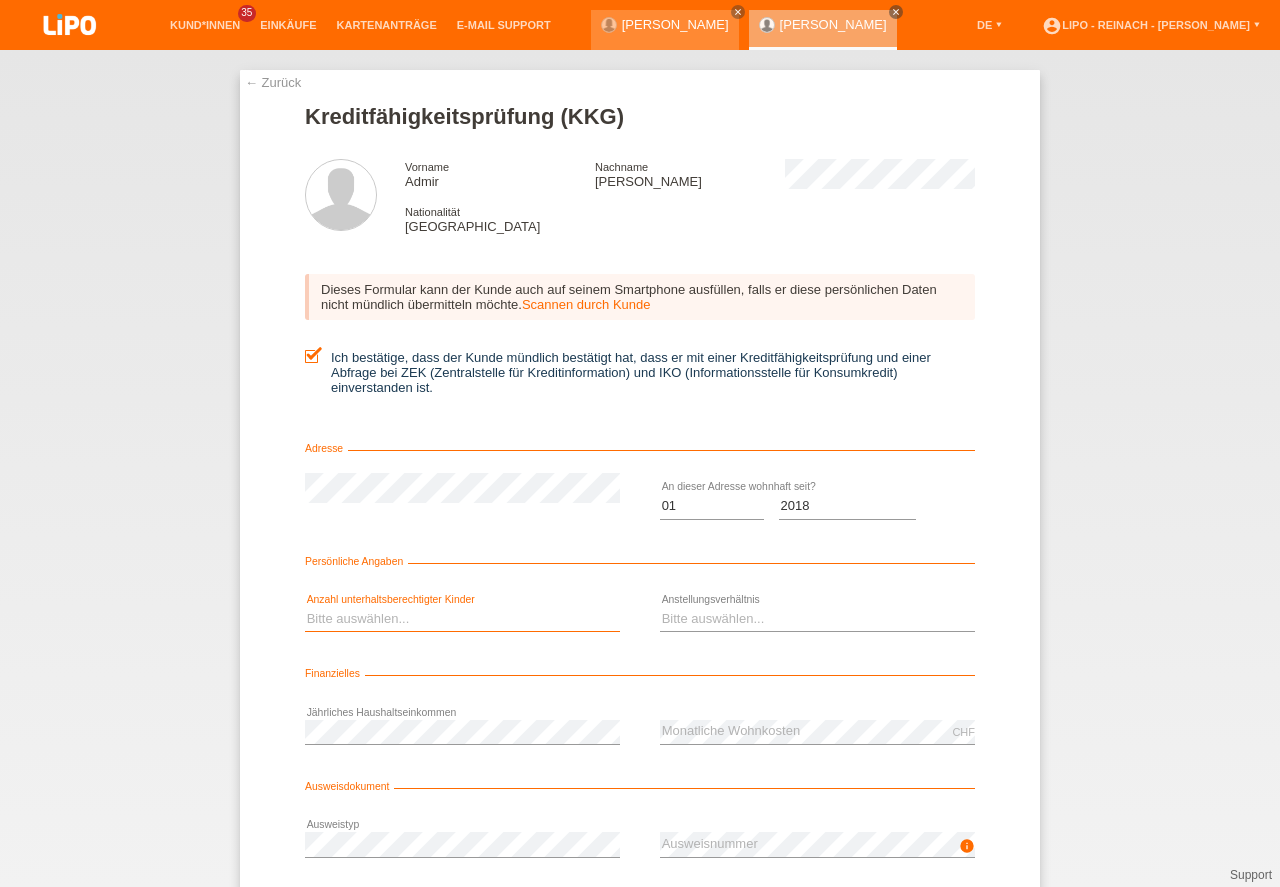 click on "Bitte auswählen...
0
1
2
3
4
5
6
7
8
9" at bounding box center (462, 619) 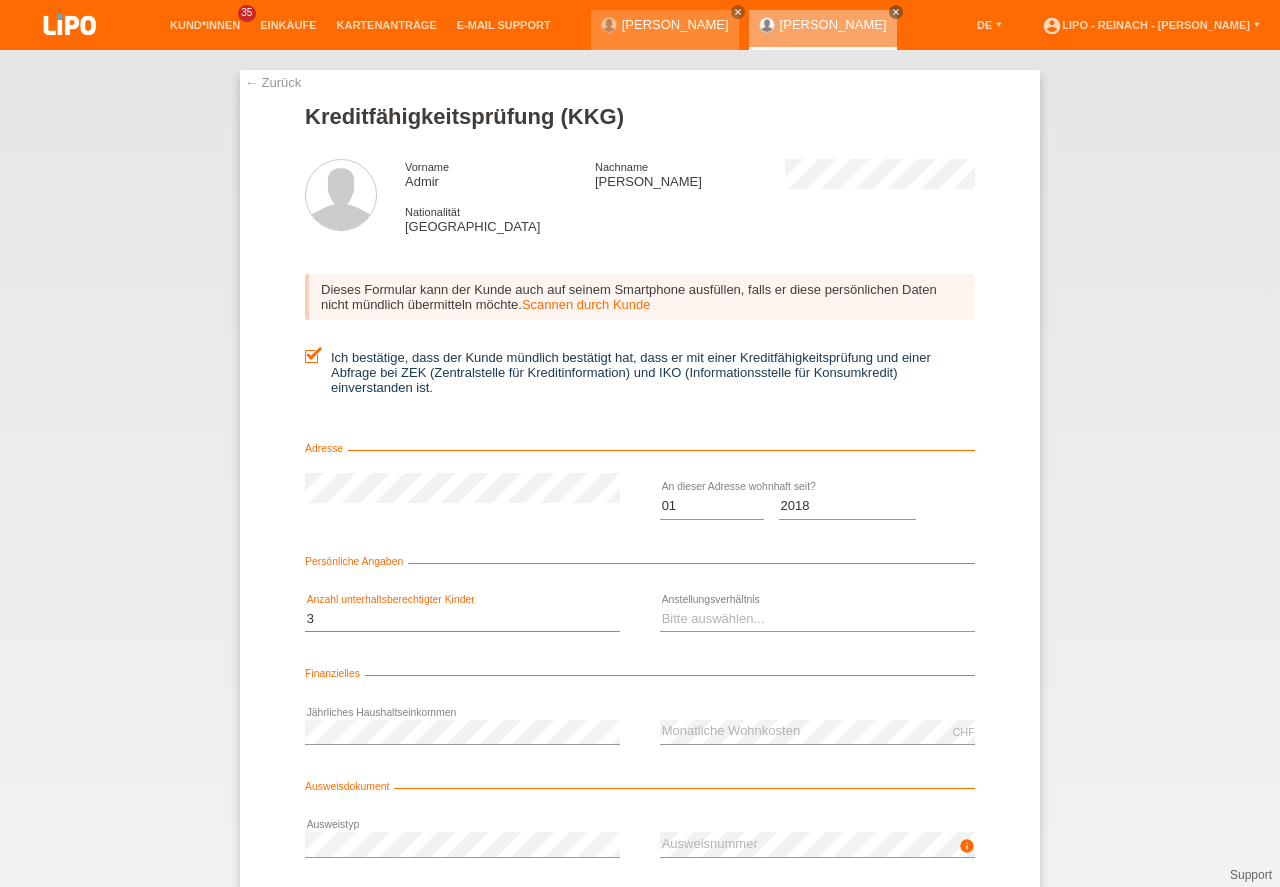 click on "3" at bounding box center (0, 0) 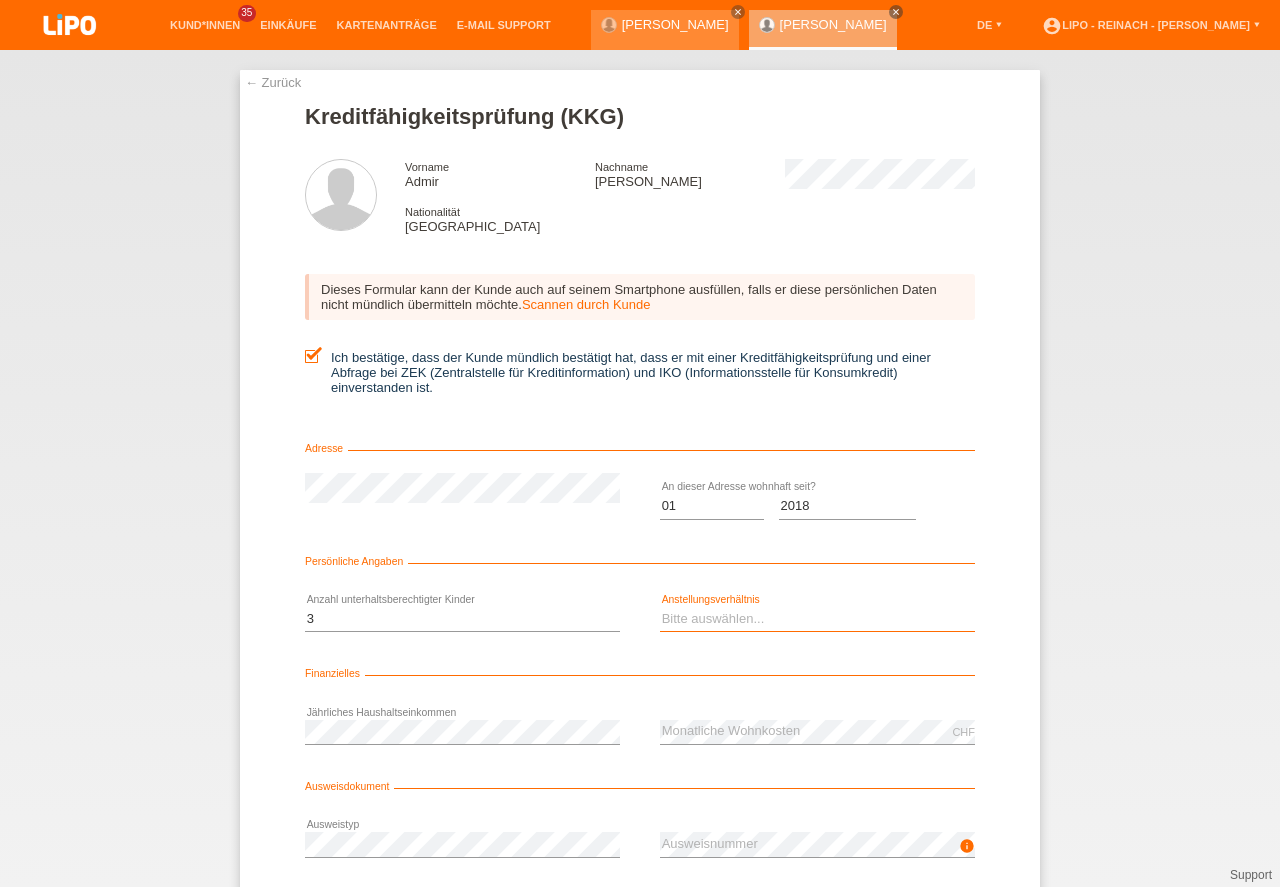 click on "Bitte auswählen...
Unbefristet
Befristet
Lehrling/Student
Pensioniert
Nicht arbeitstätig
Hausfrau/-mann
Selbständig" at bounding box center [817, 619] 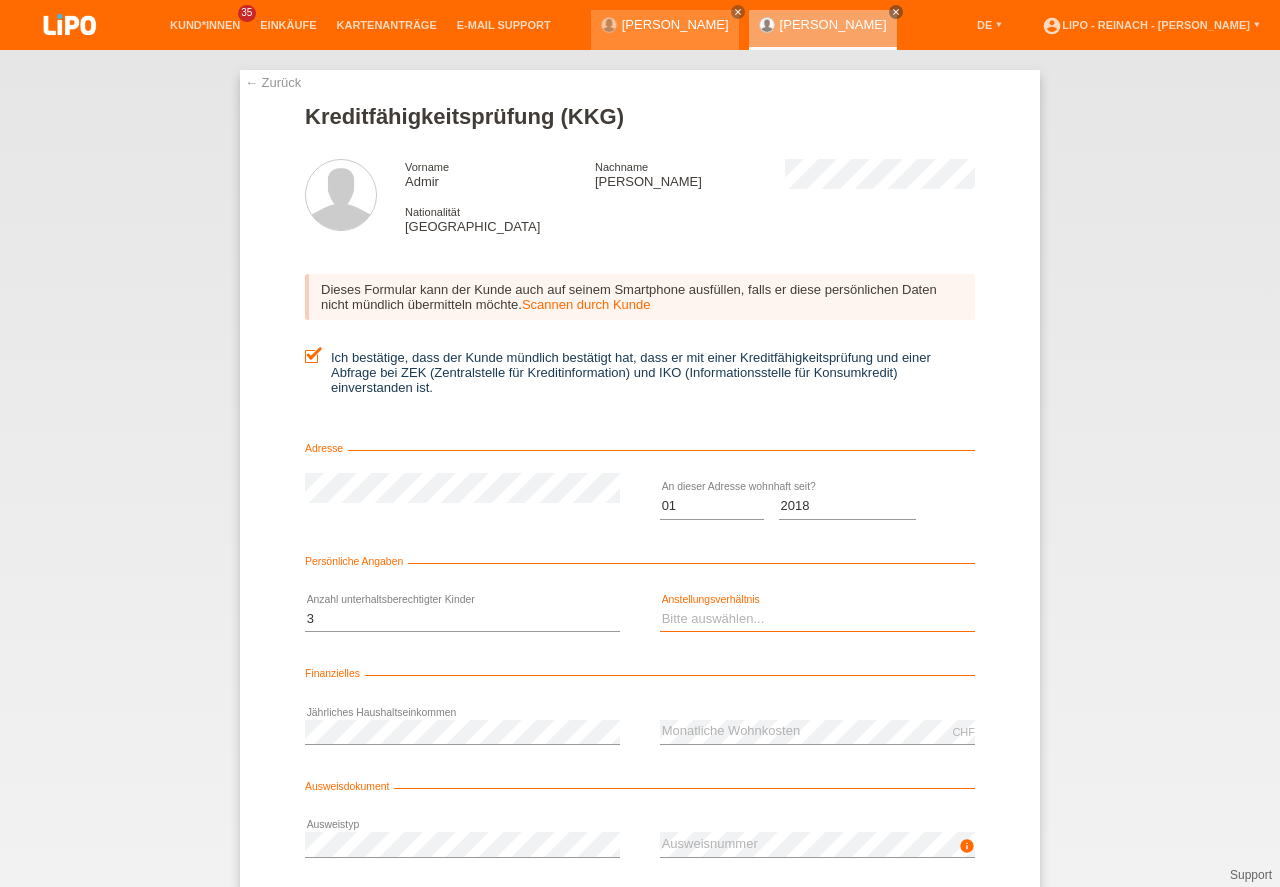 select on "UNLIMITED" 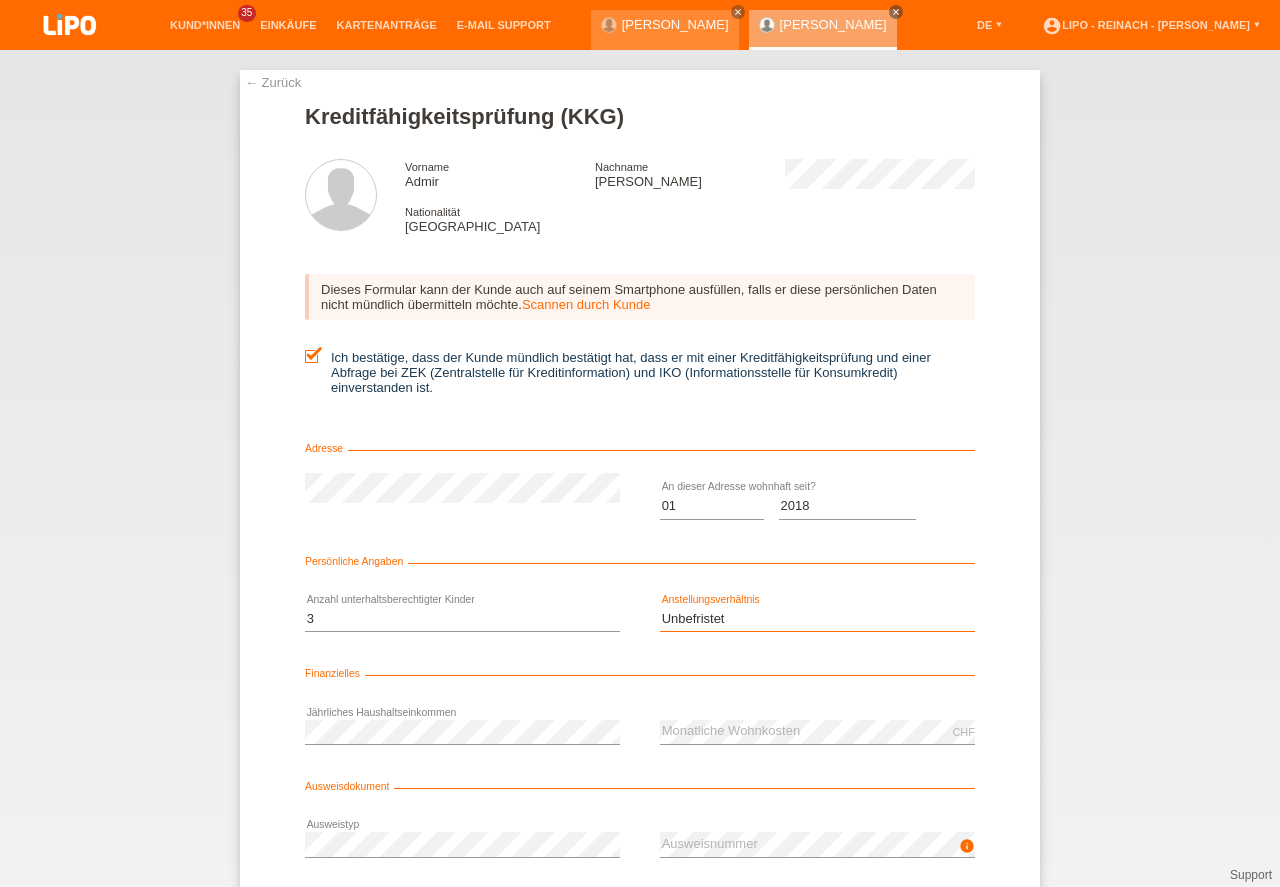 click on "Unbefristet" at bounding box center [0, 0] 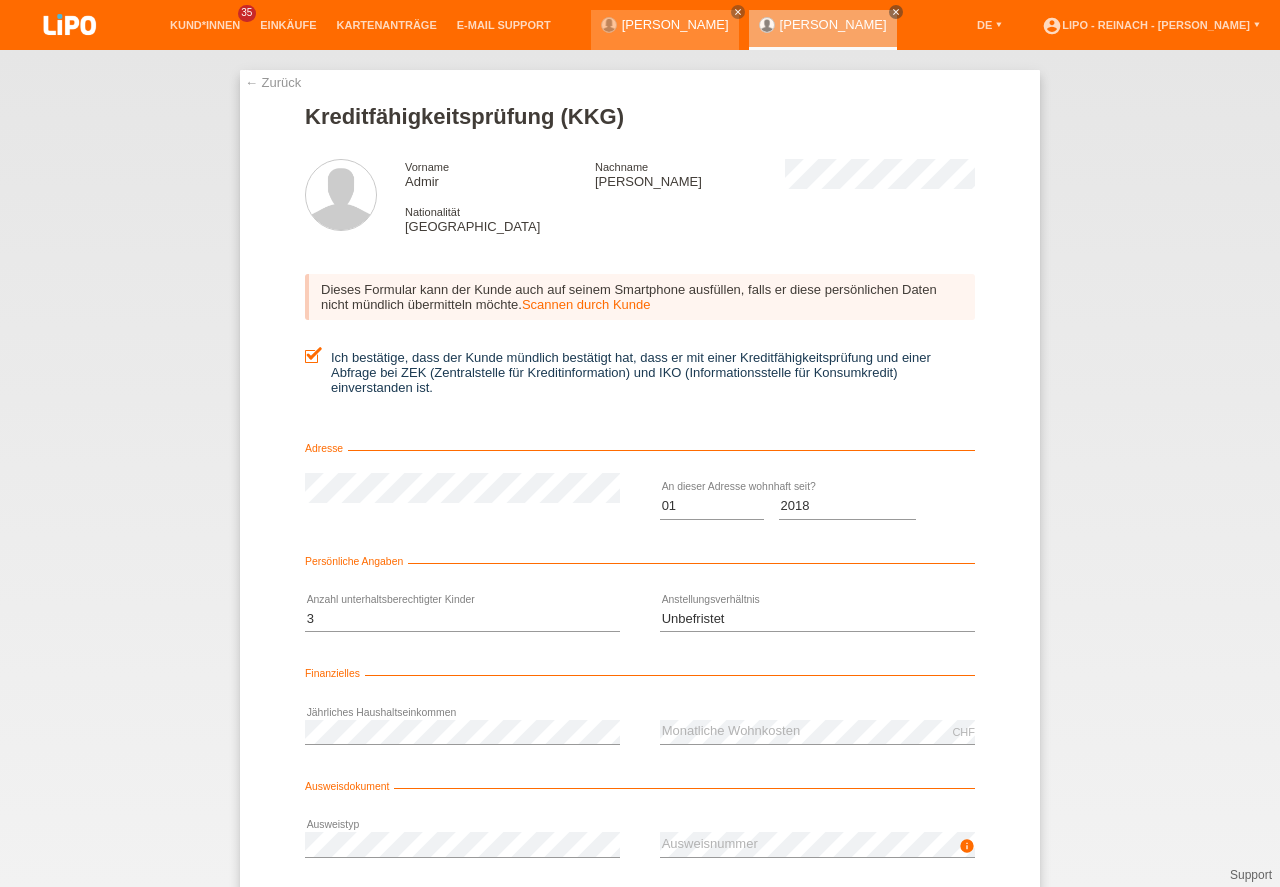 click on "← Zurück
Kreditfähigkeitsprüfung (KKG)
Vorname
Admir
Nachname
Ahmetovic
Nationalität
Schweiz
Monat" at bounding box center [640, 468] 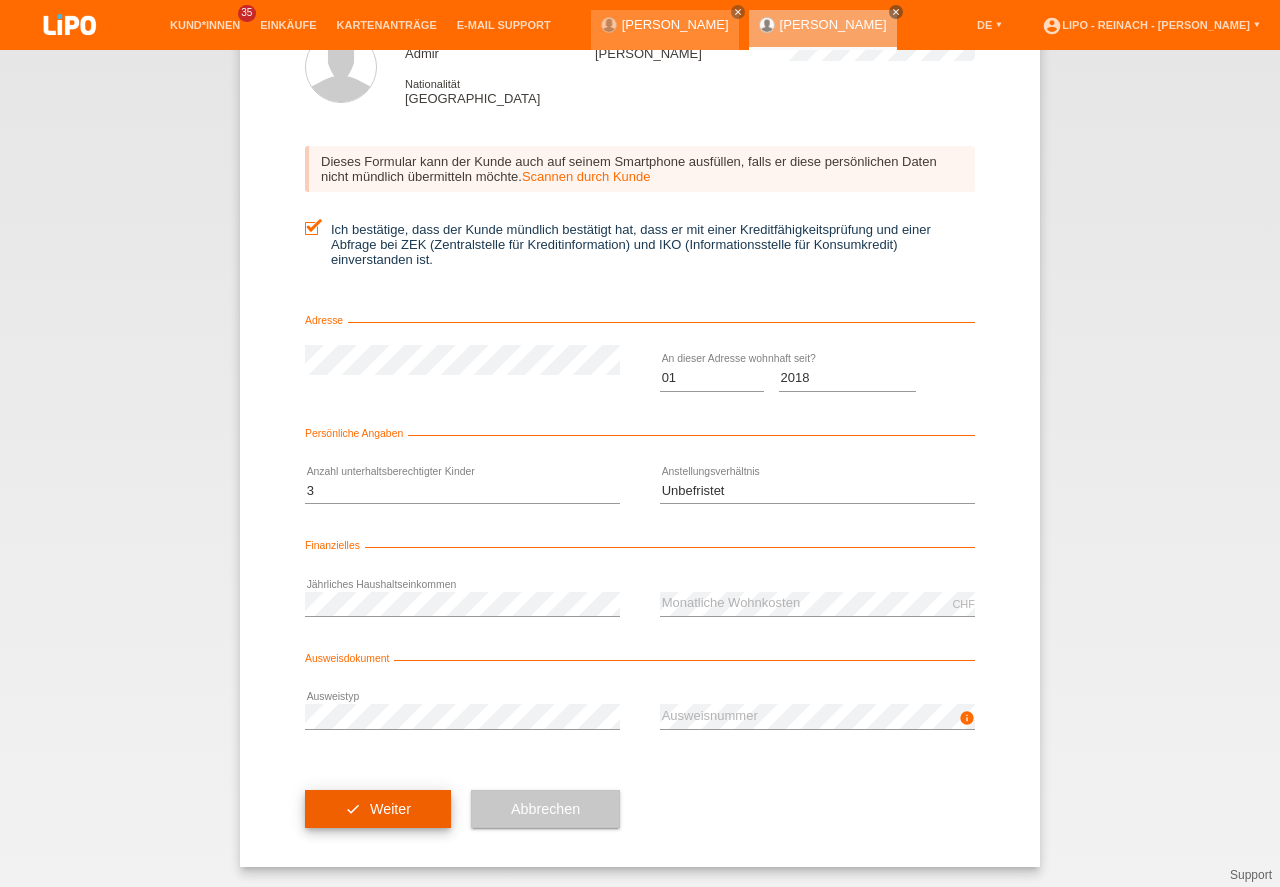 click on "check   Weiter" at bounding box center [378, 809] 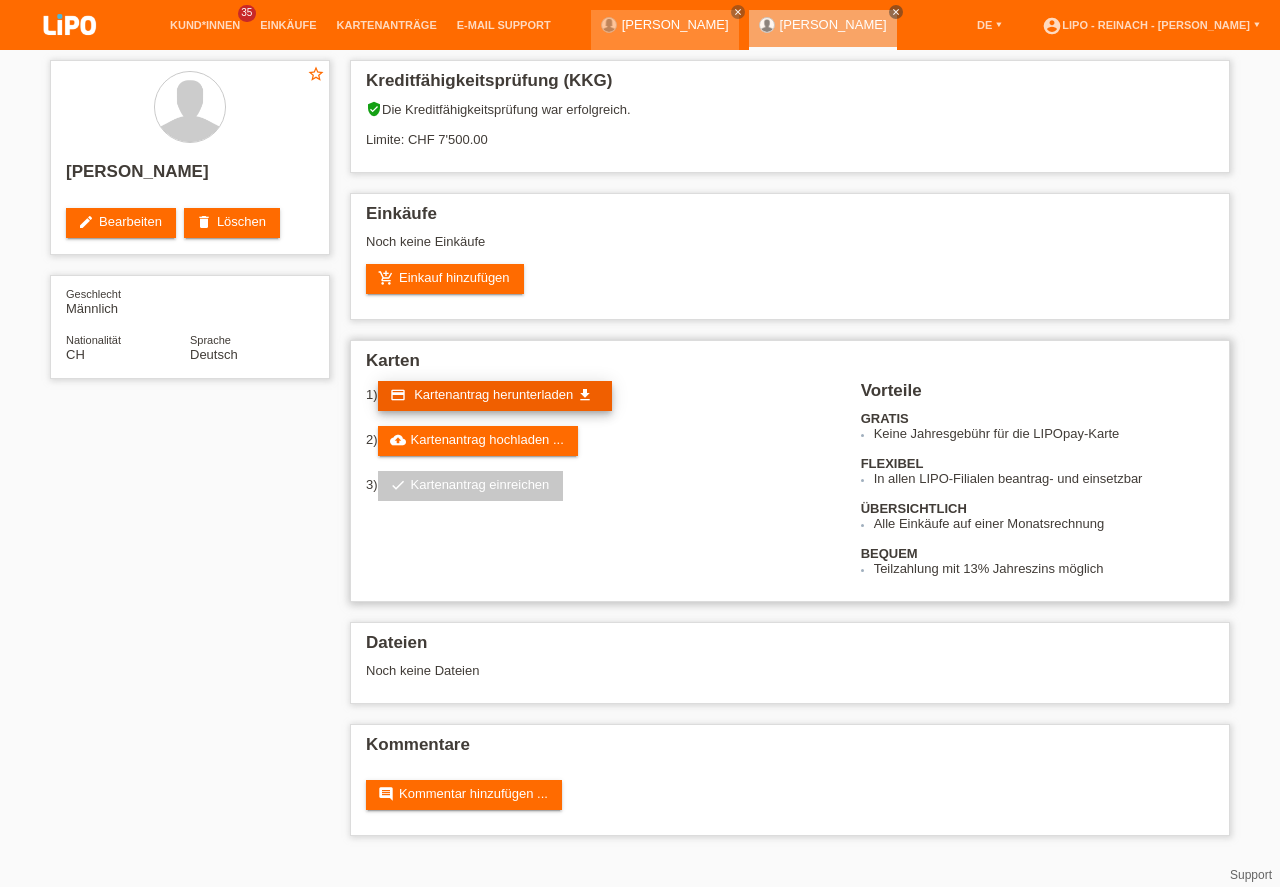 scroll, scrollTop: 0, scrollLeft: 0, axis: both 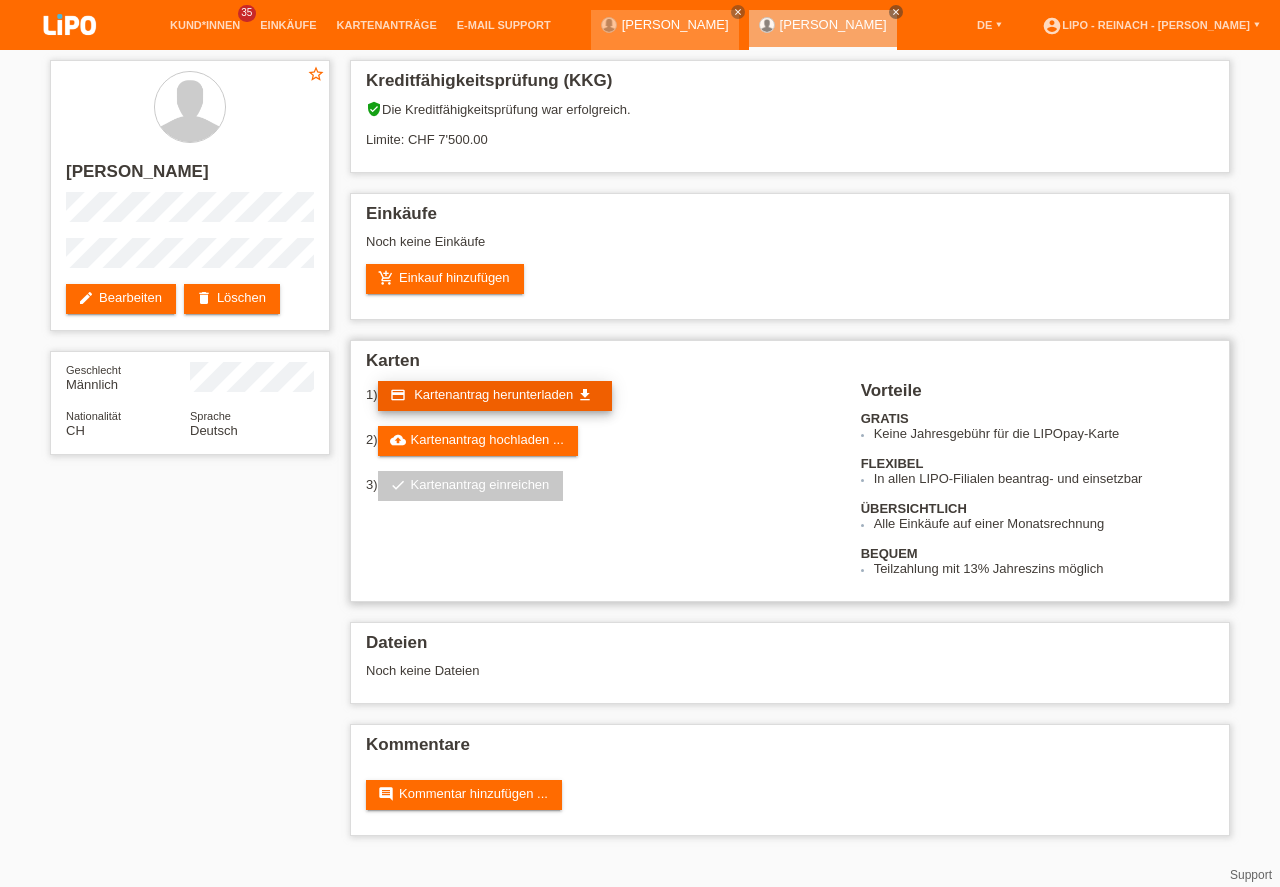 click on "Kartenantrag herunterladen" at bounding box center [493, 394] 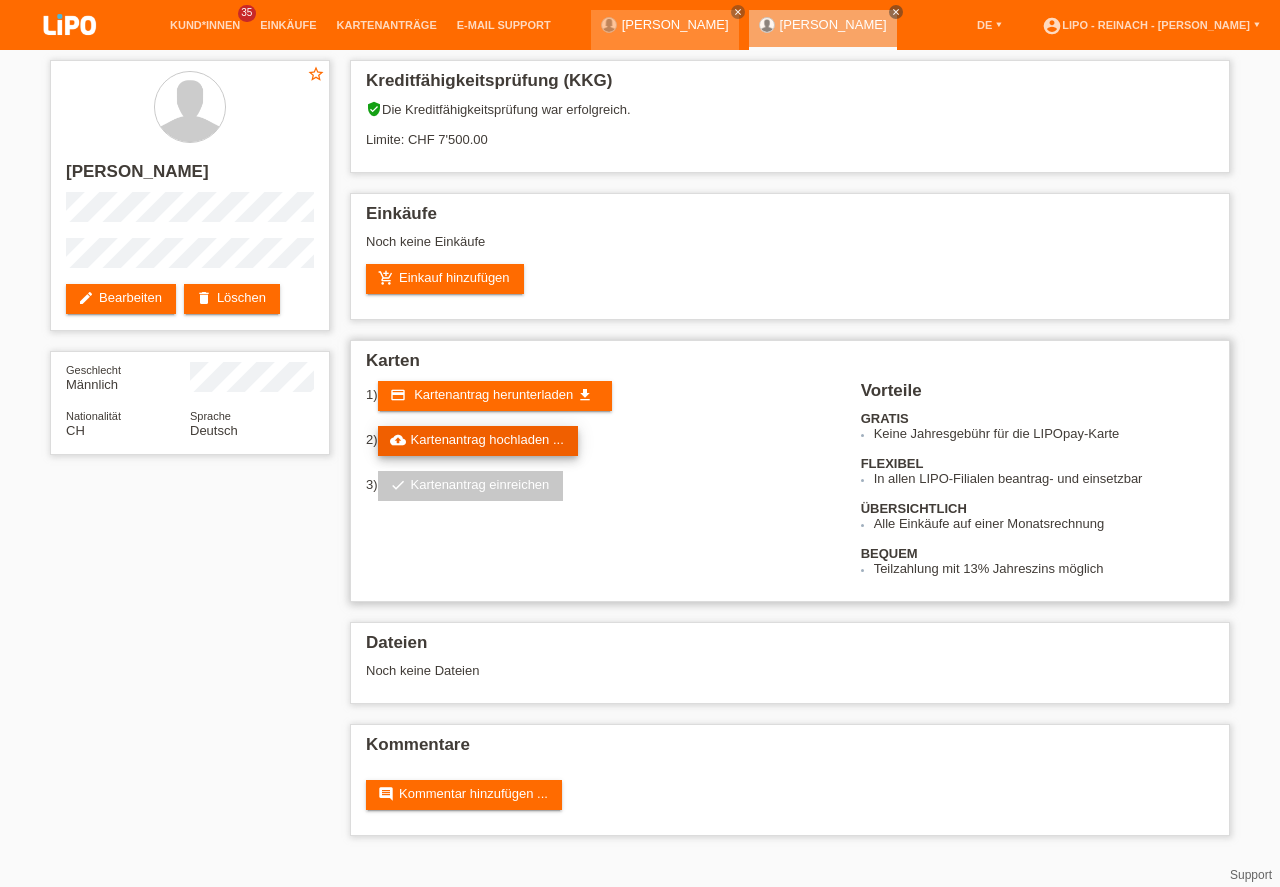 click on "cloud_upload  Kartenantrag hochladen ..." at bounding box center (478, 441) 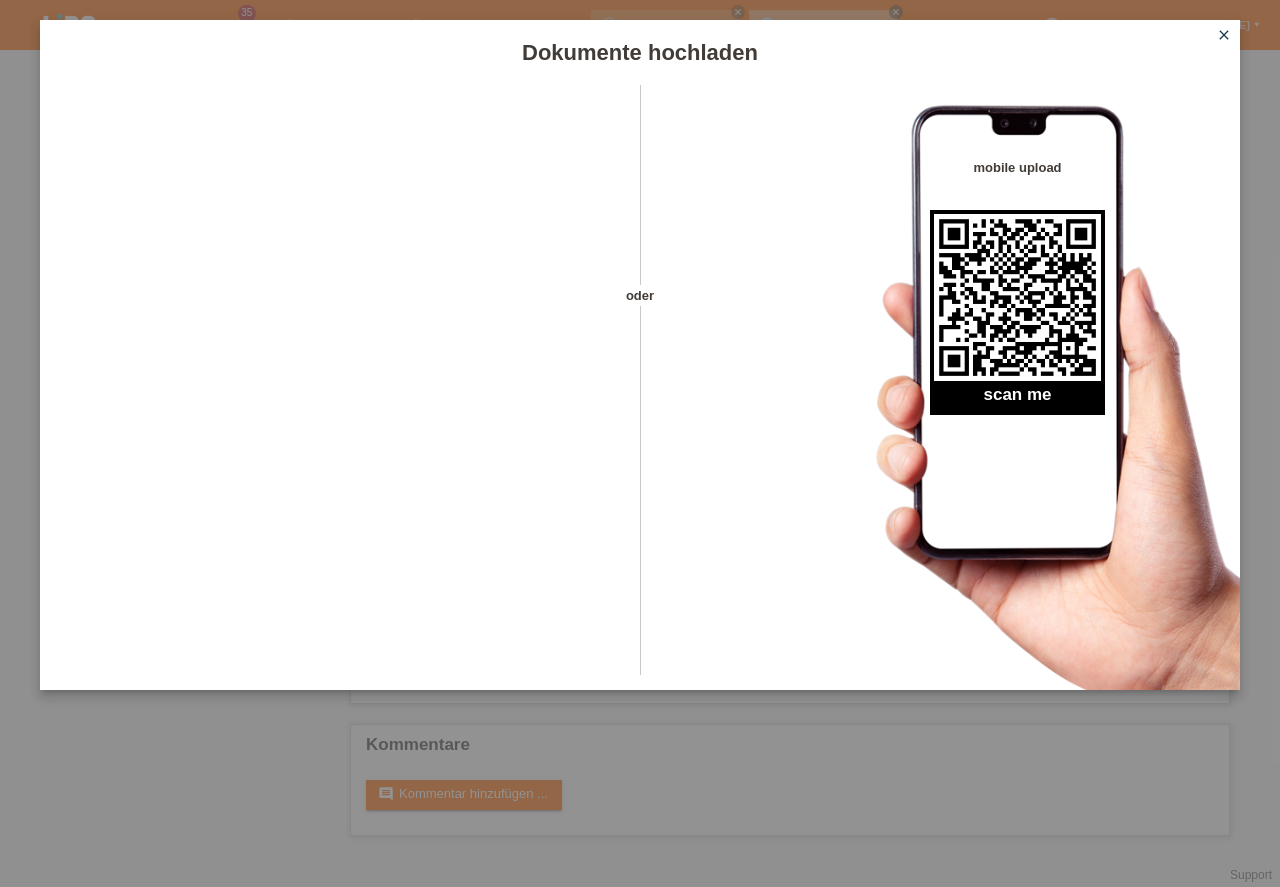 click on "close" at bounding box center (1224, 35) 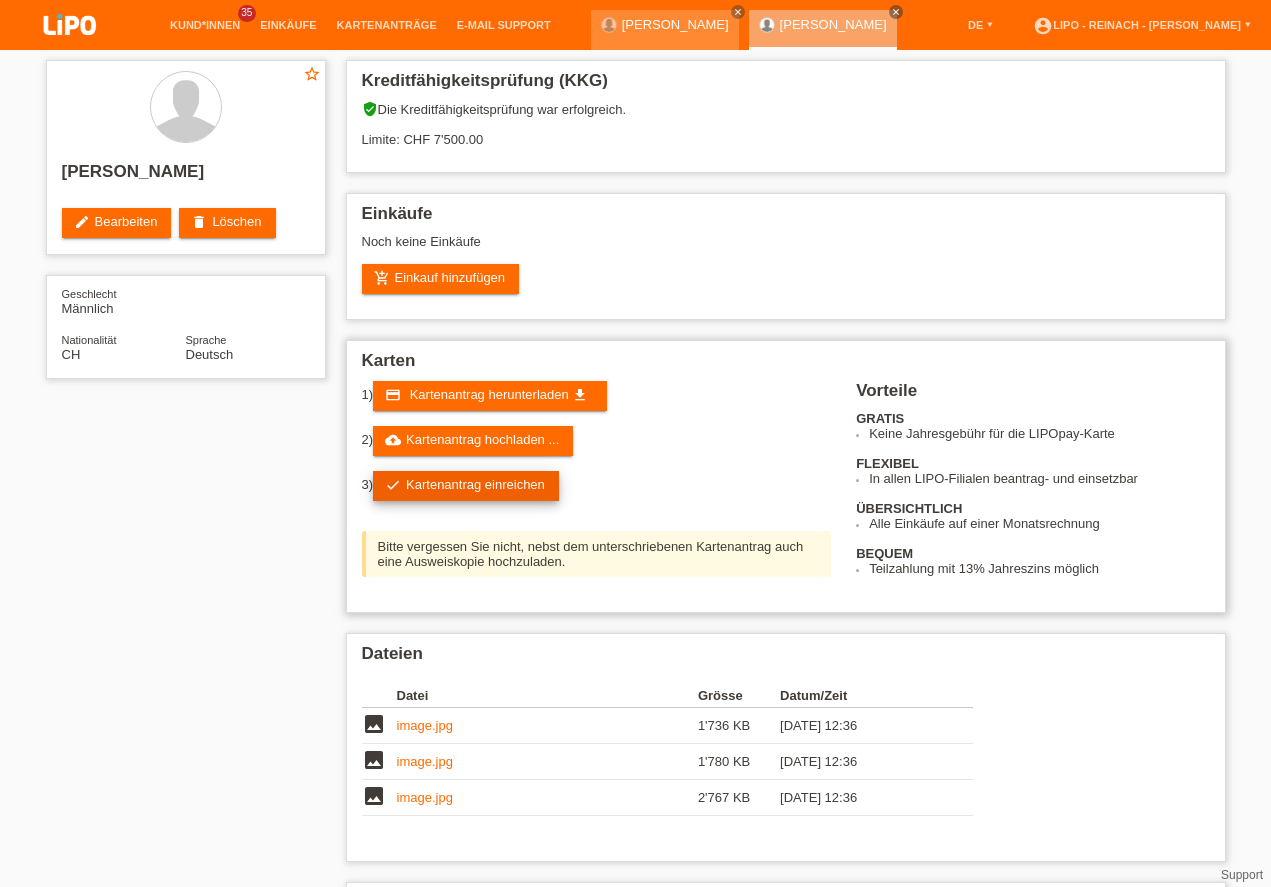 click on "check  Kartenantrag einreichen" at bounding box center [466, 486] 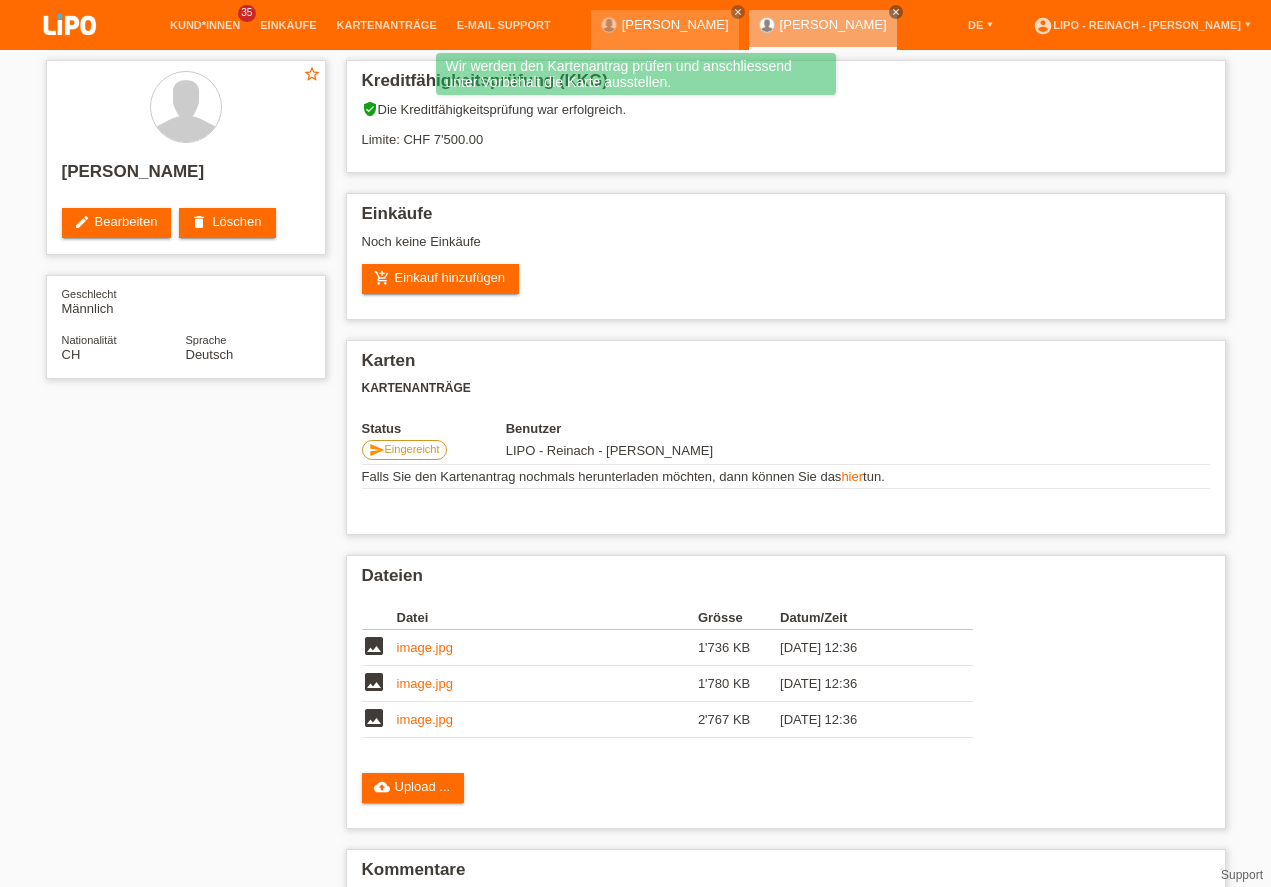 scroll, scrollTop: 0, scrollLeft: 0, axis: both 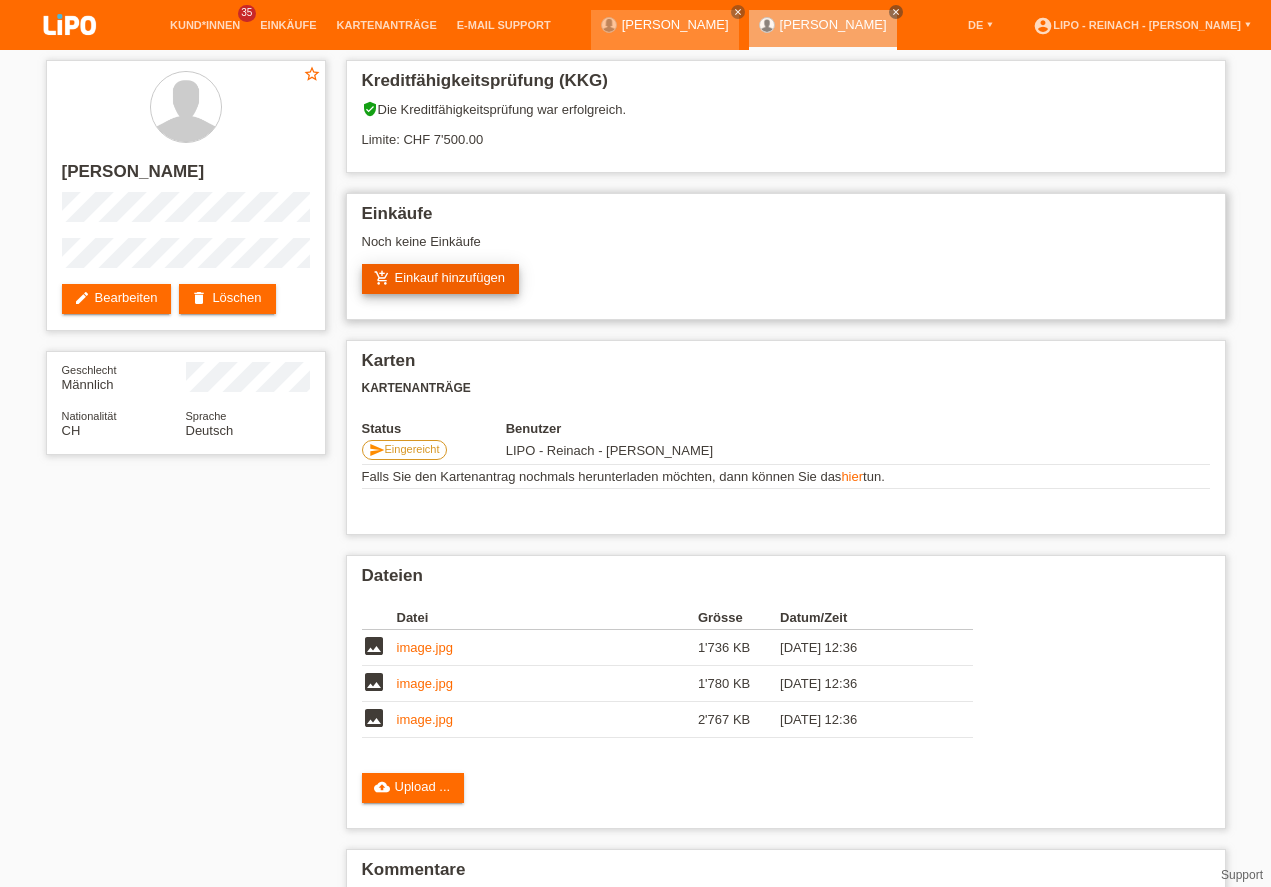 click on "add_shopping_cart  Einkauf hinzufügen" at bounding box center [441, 279] 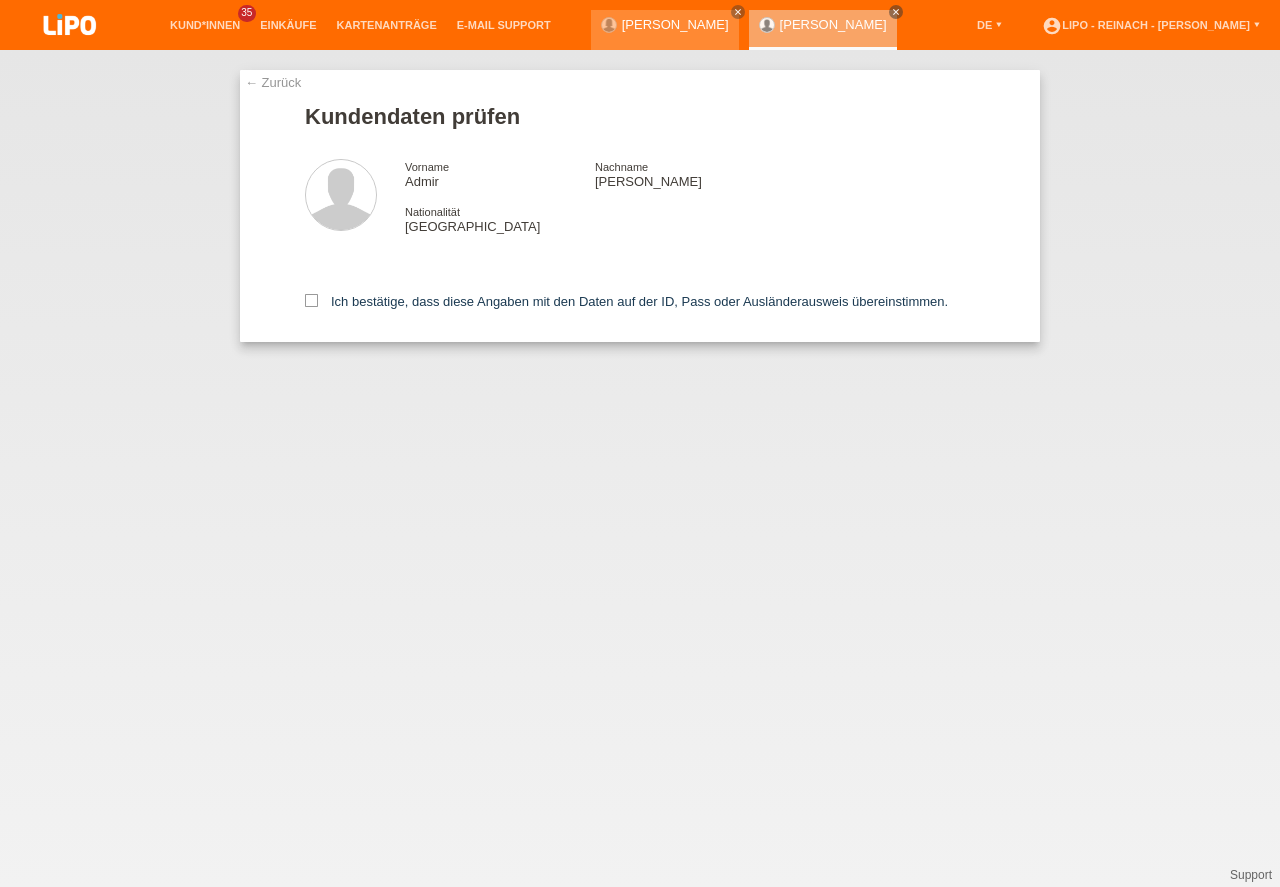 scroll, scrollTop: 0, scrollLeft: 0, axis: both 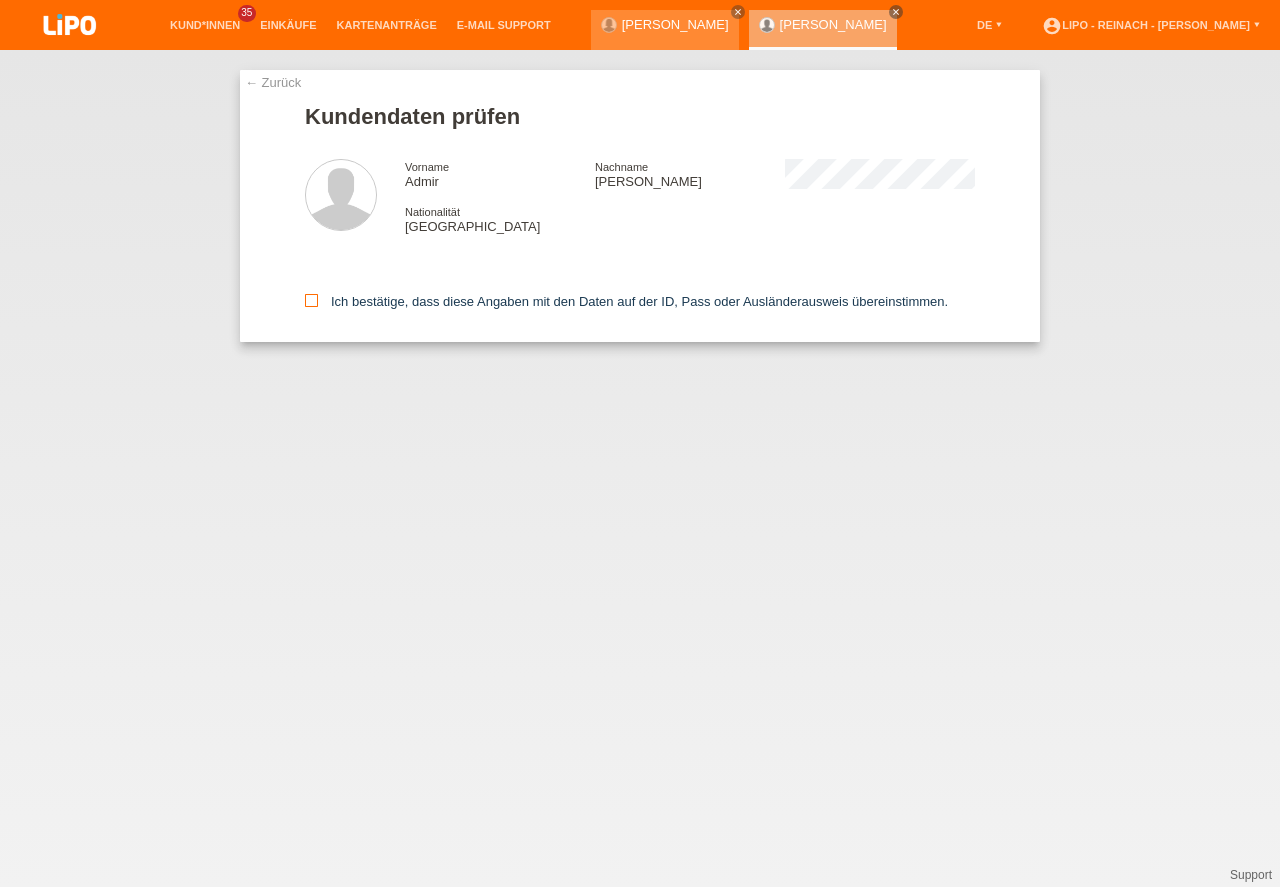 click on "Ich bestätige, dass diese Angaben mit den Daten auf der ID, Pass oder Ausländerausweis übereinstimmen." at bounding box center [311, 300] 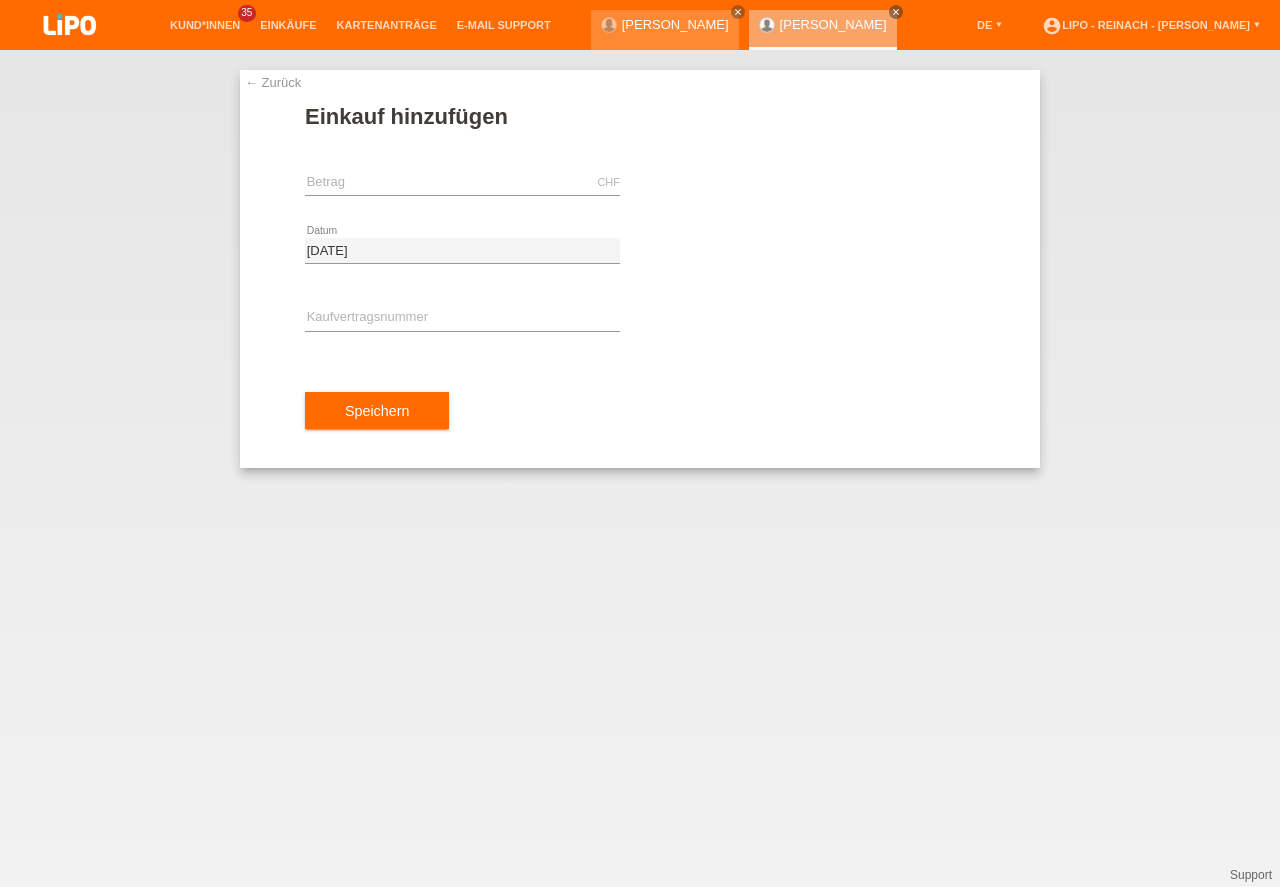 scroll, scrollTop: 0, scrollLeft: 0, axis: both 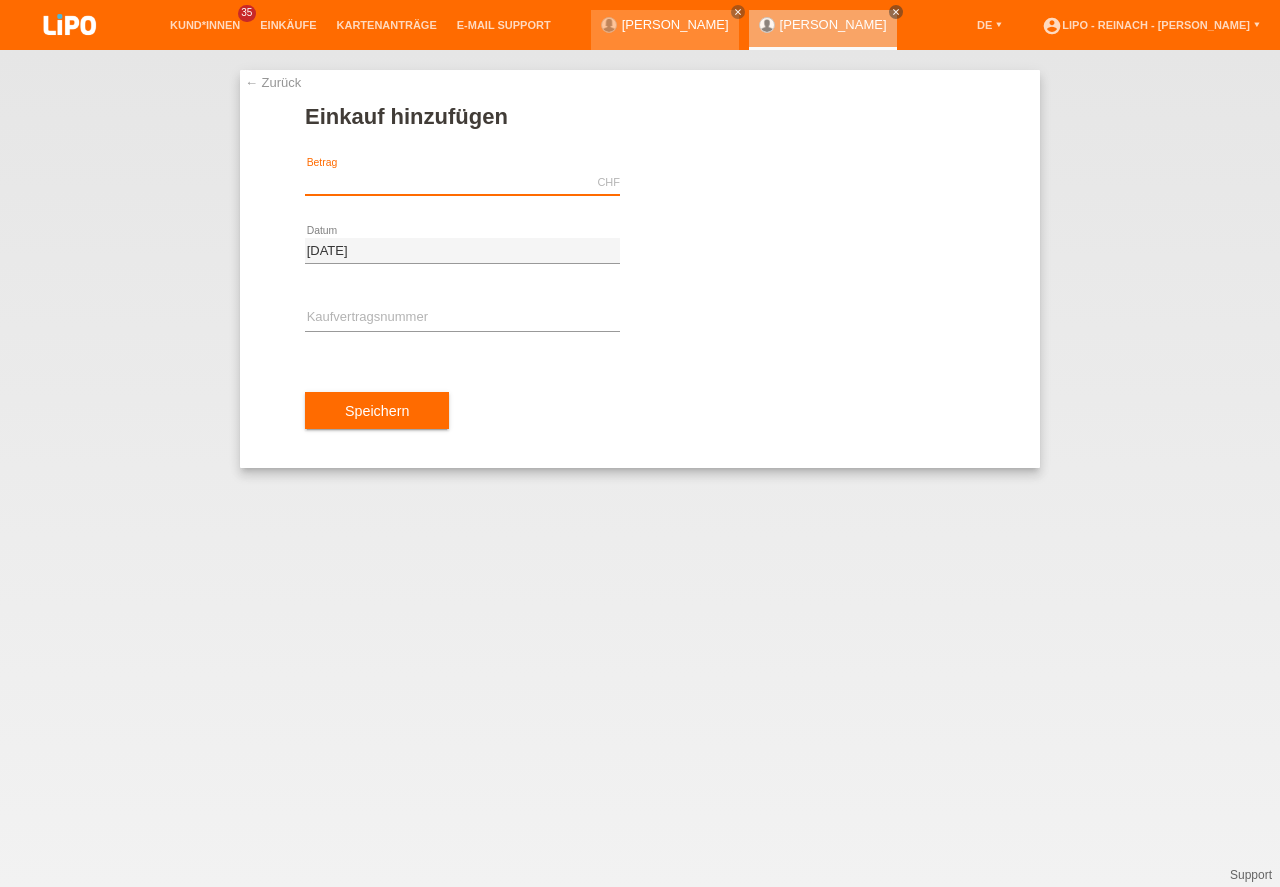 click at bounding box center [462, 182] 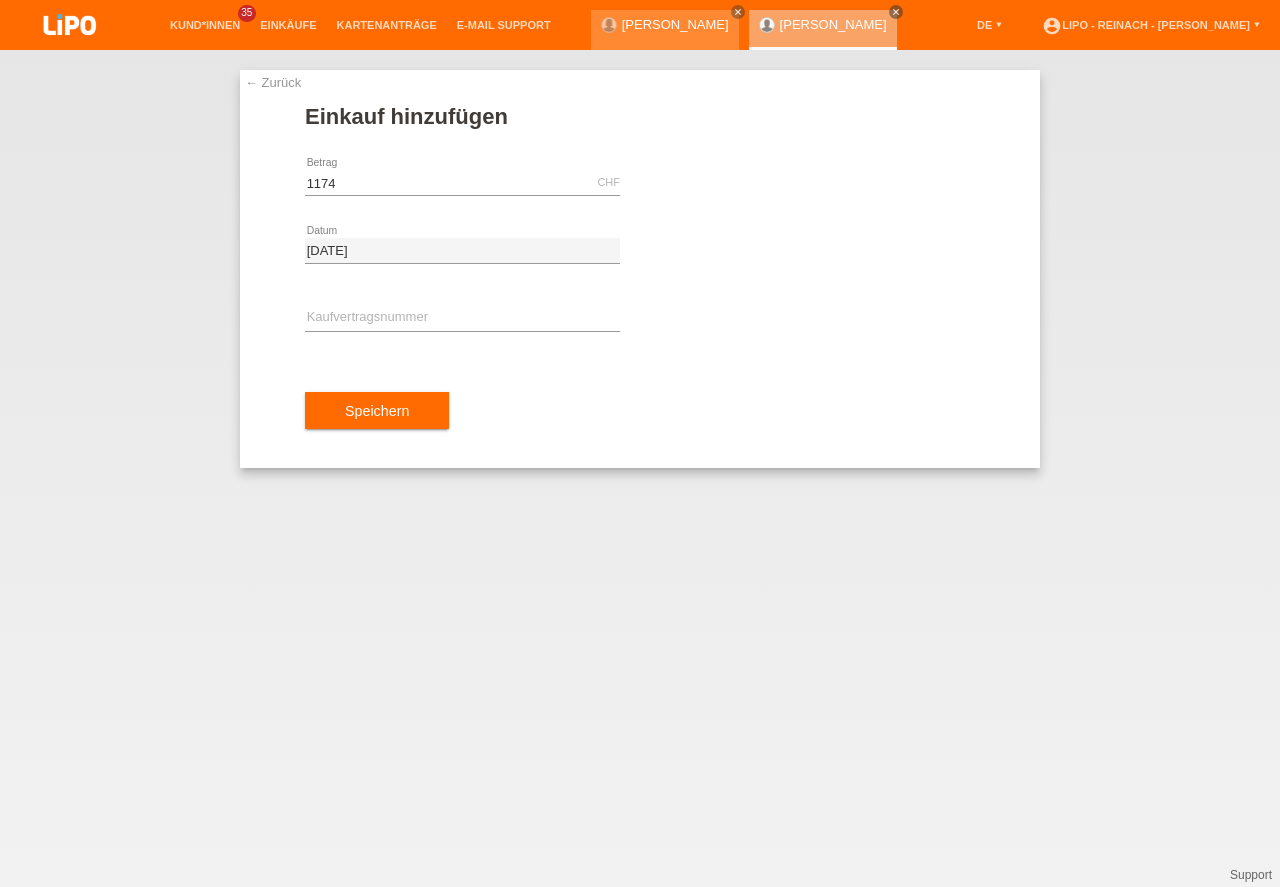 type on "1174.00" 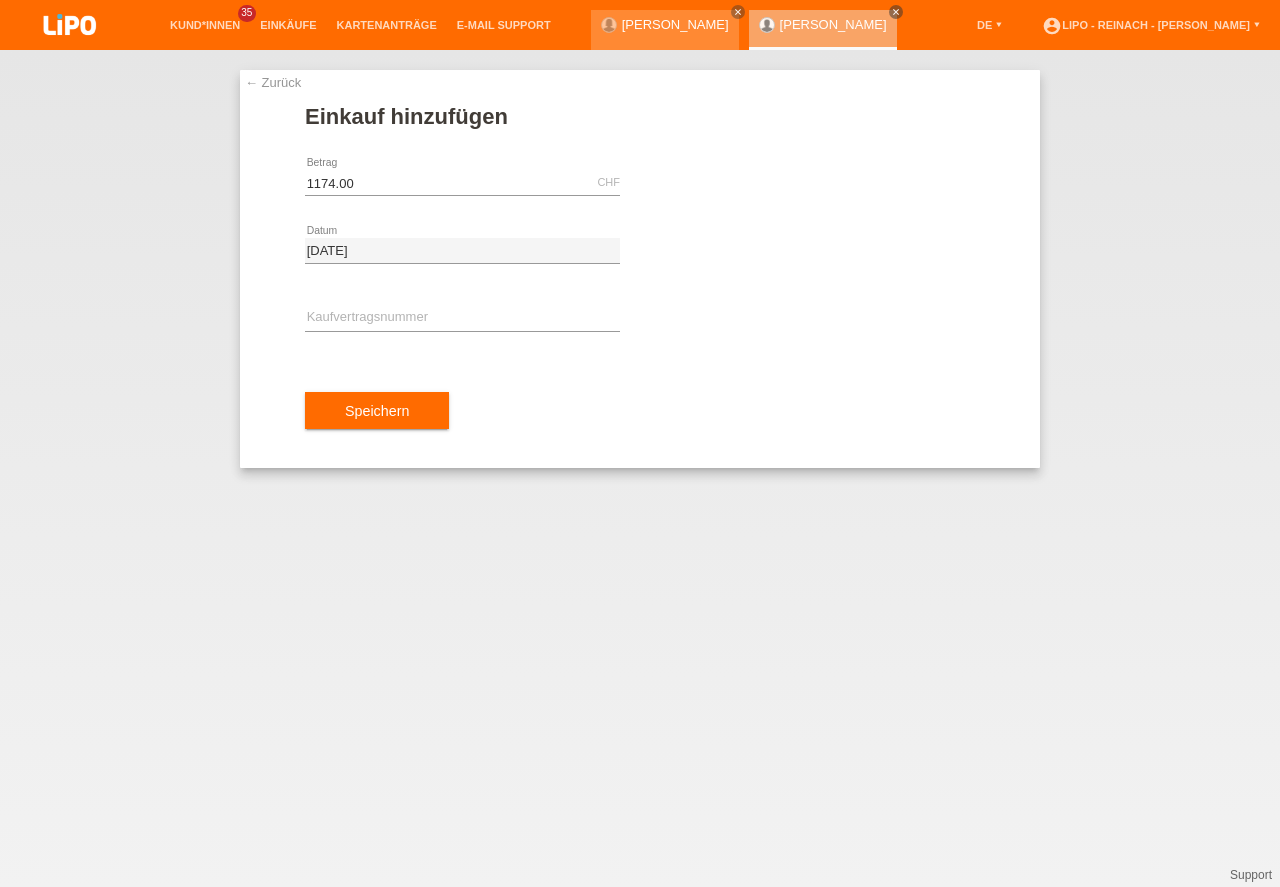 drag, startPoint x: 365, startPoint y: 306, endPoint x: 364, endPoint y: 319, distance: 13.038404 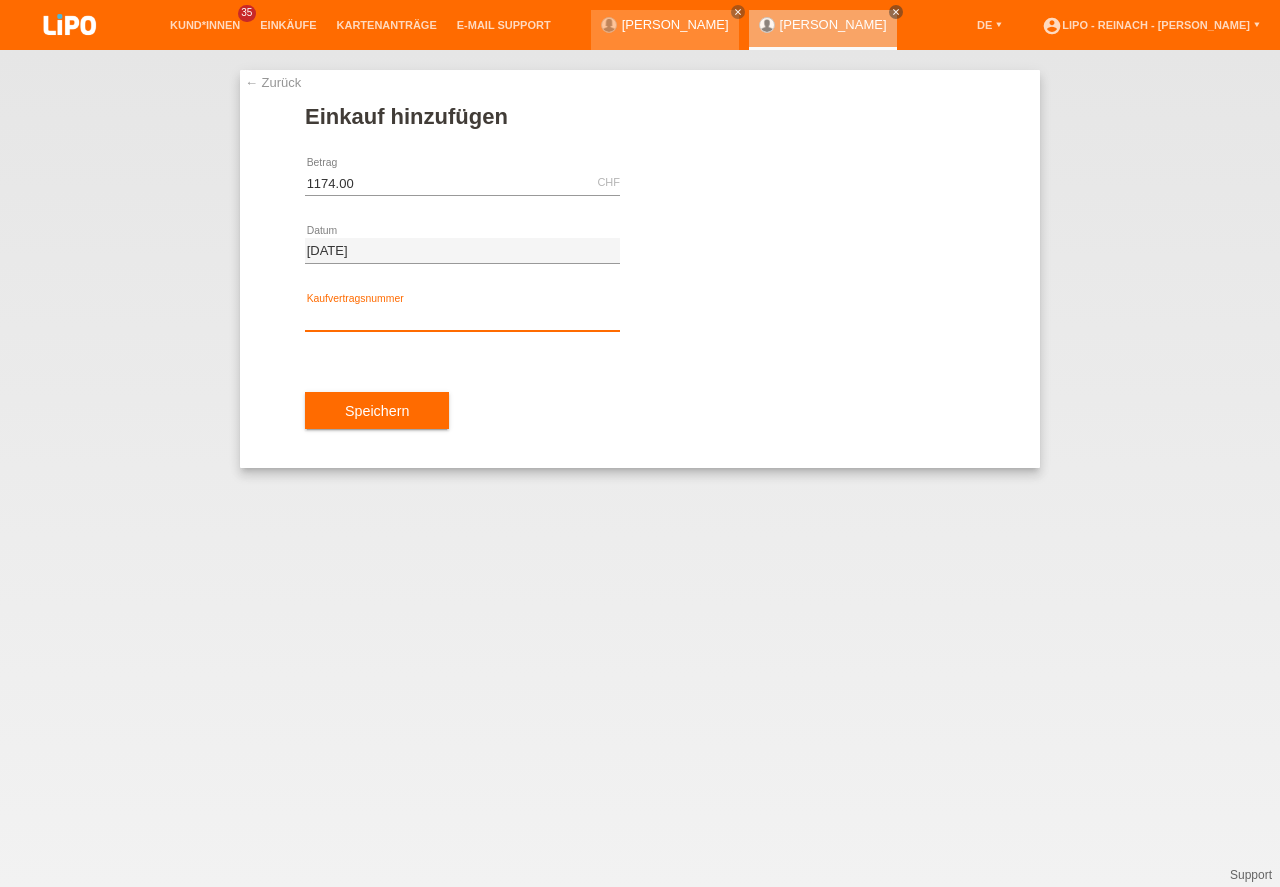 click at bounding box center [462, 318] 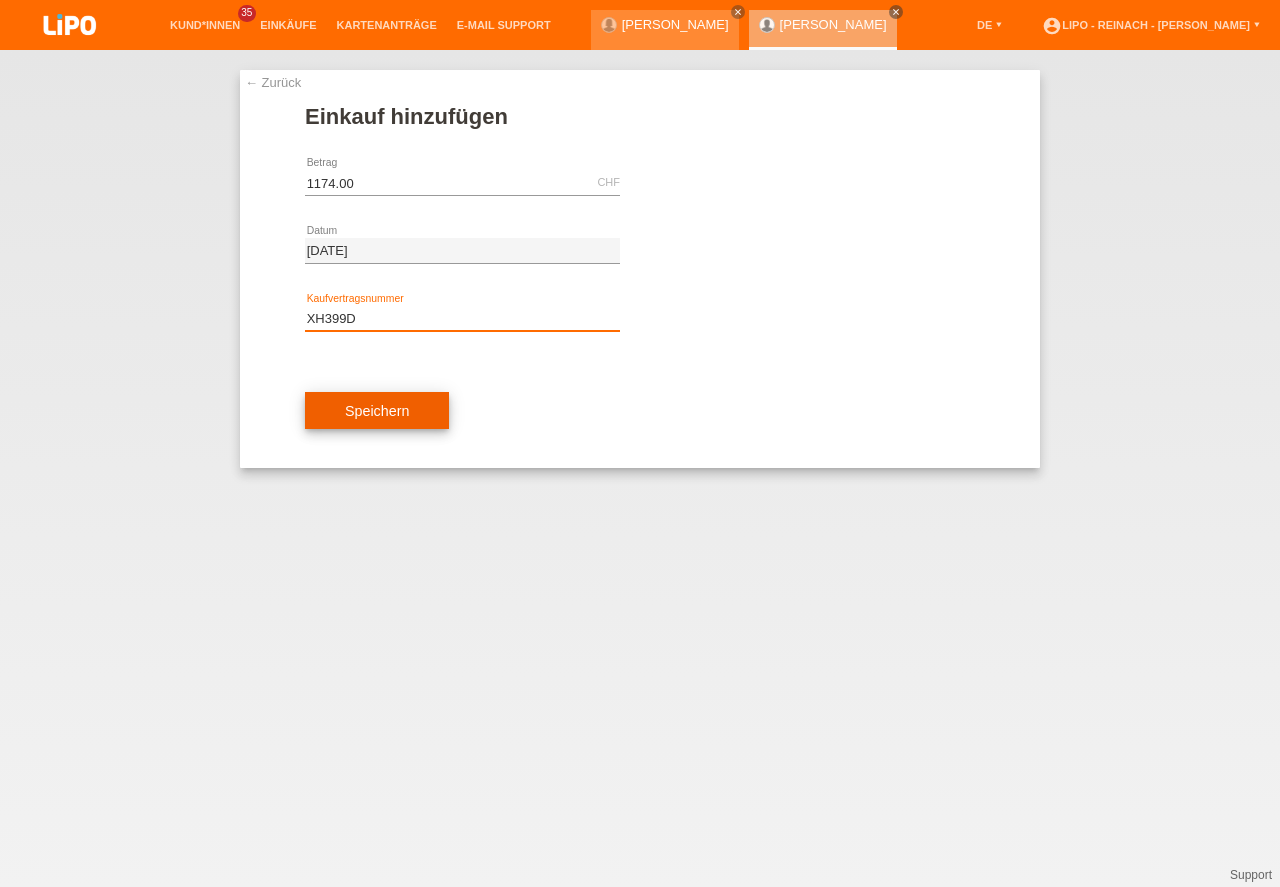 type on "XH399D" 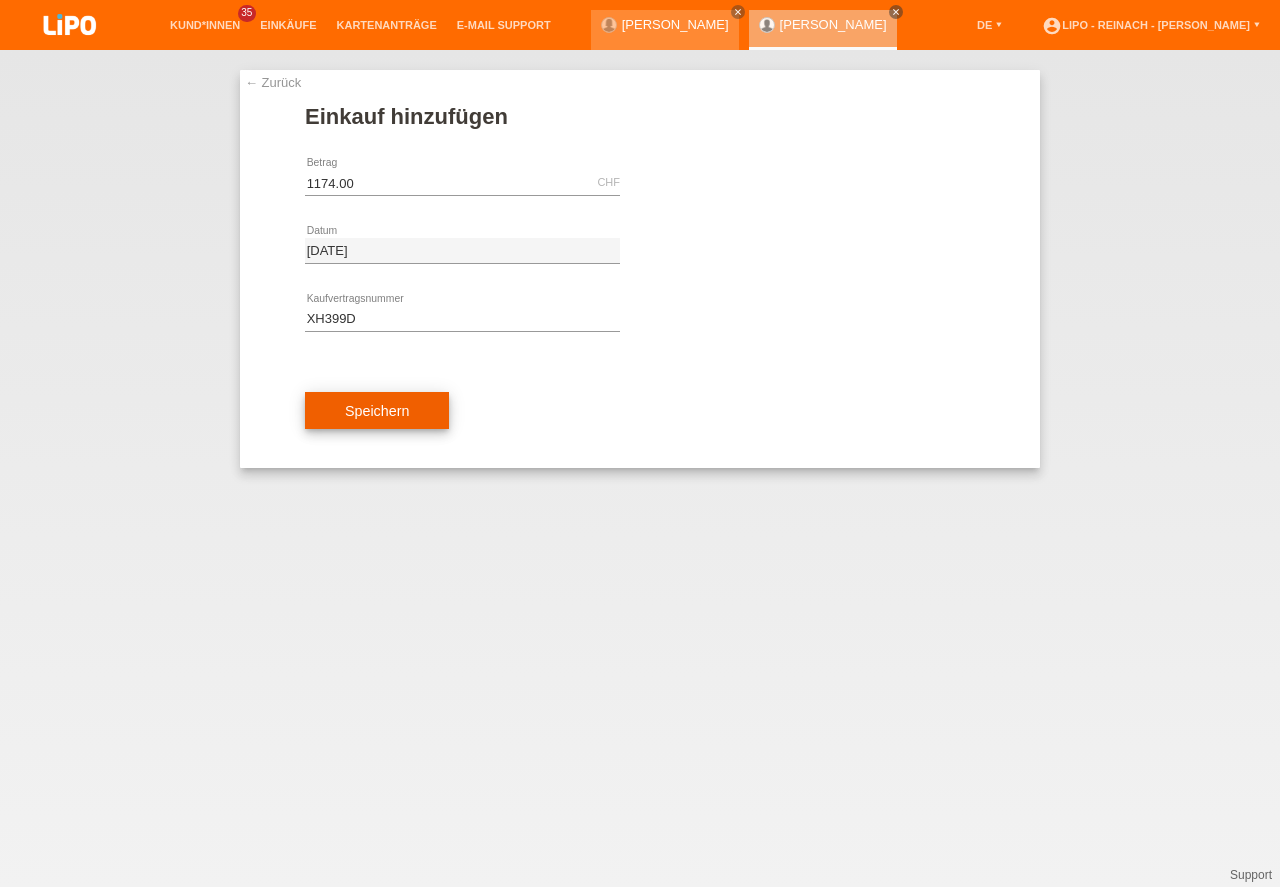 click on "Speichern" at bounding box center [377, 411] 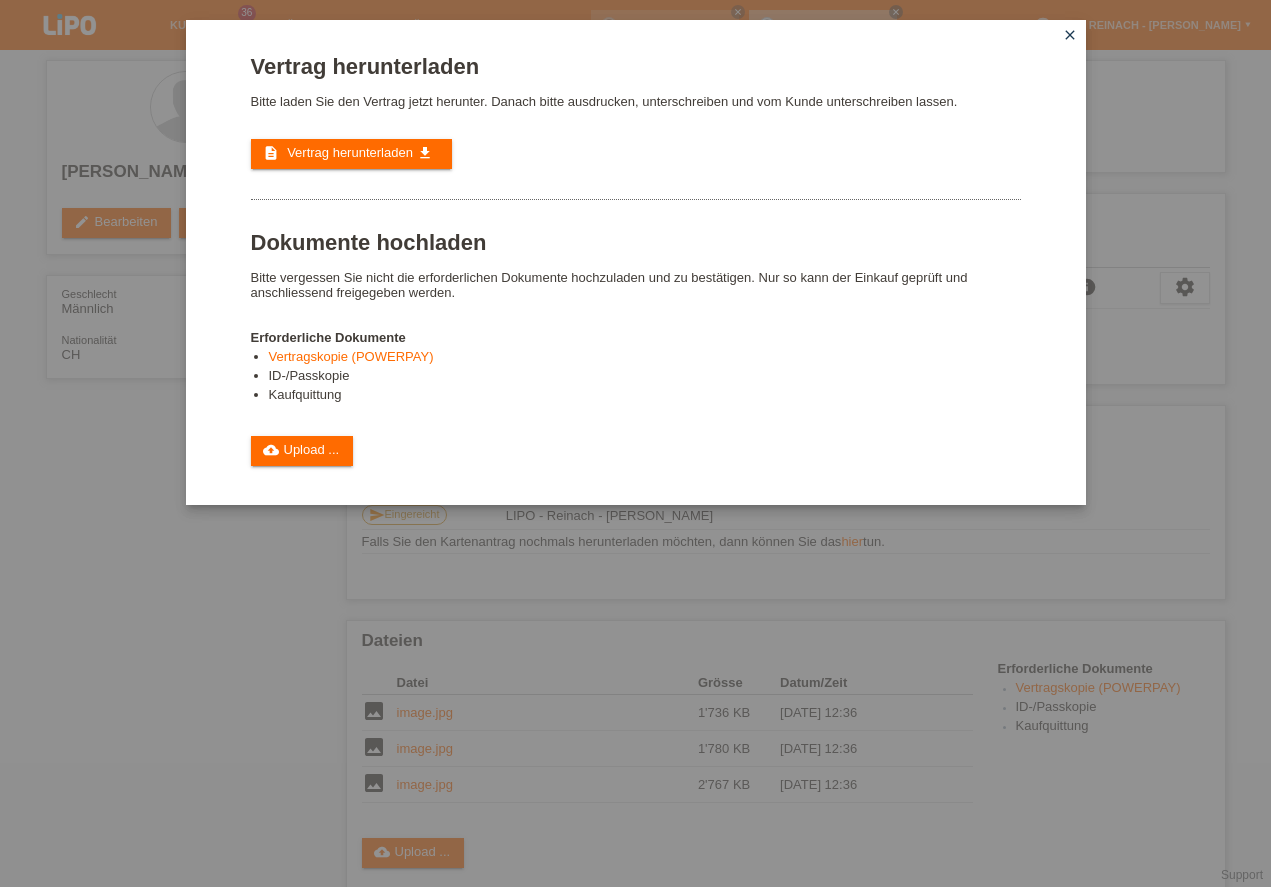 click on "Vertrag herunterladen" at bounding box center [350, 152] 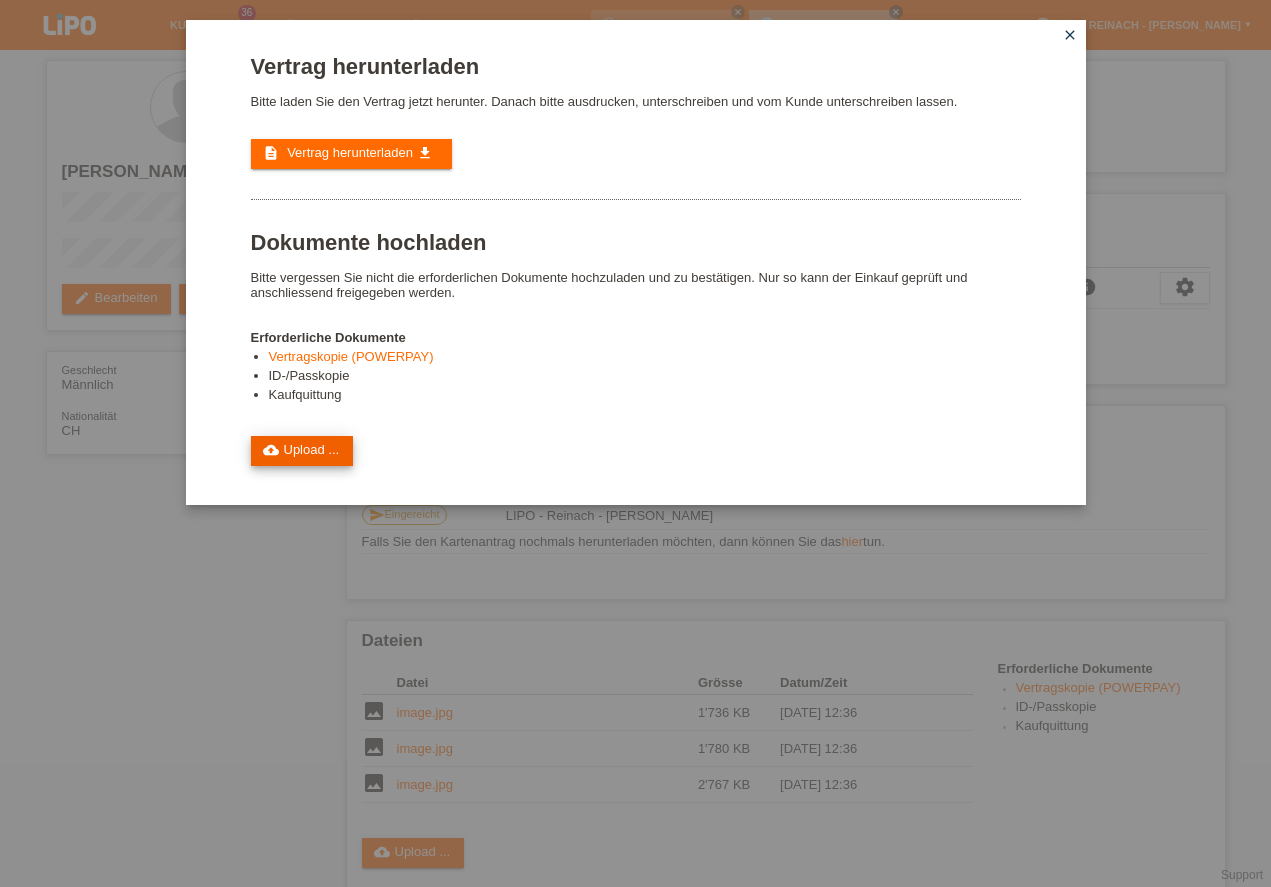 click on "cloud_upload  Upload ..." at bounding box center (302, 451) 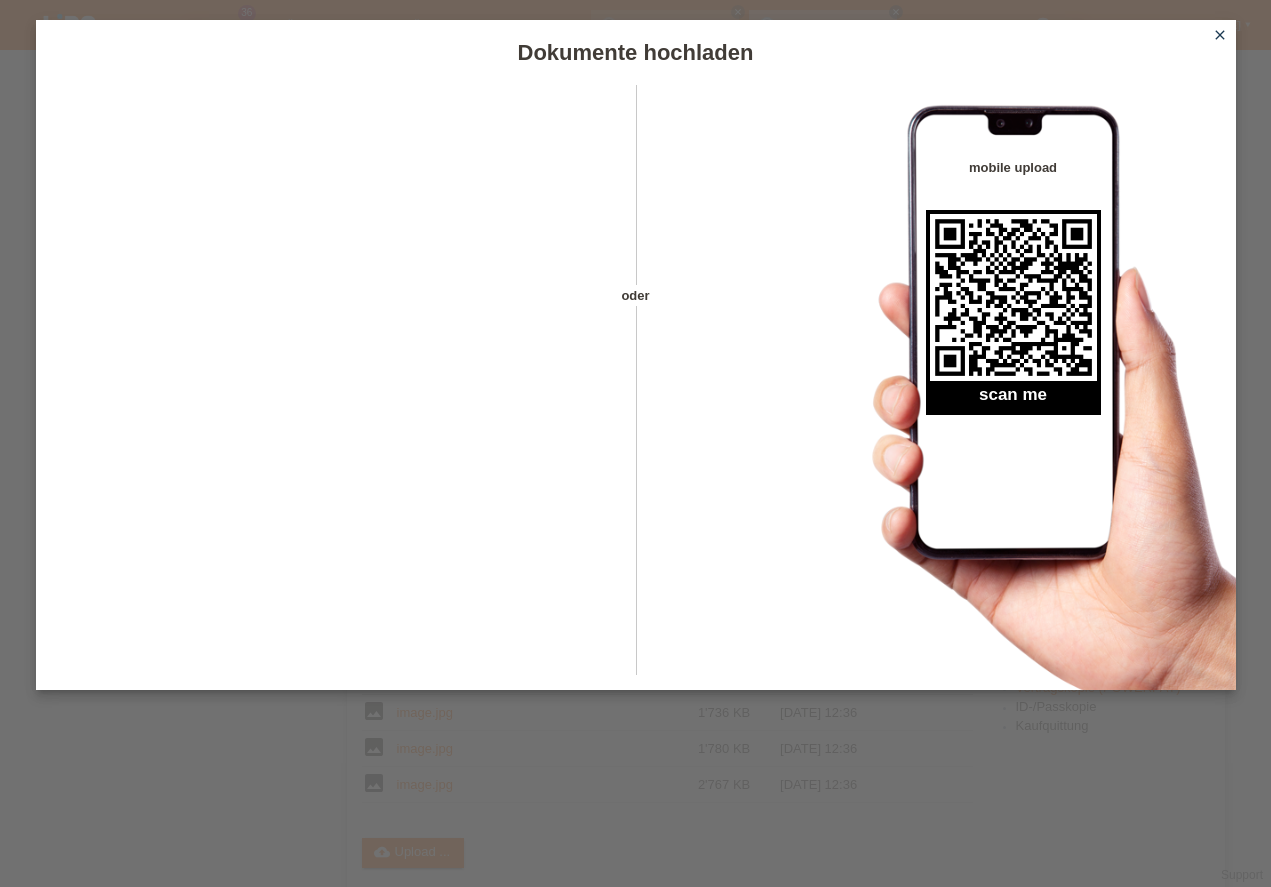 click on "close" at bounding box center (1220, 35) 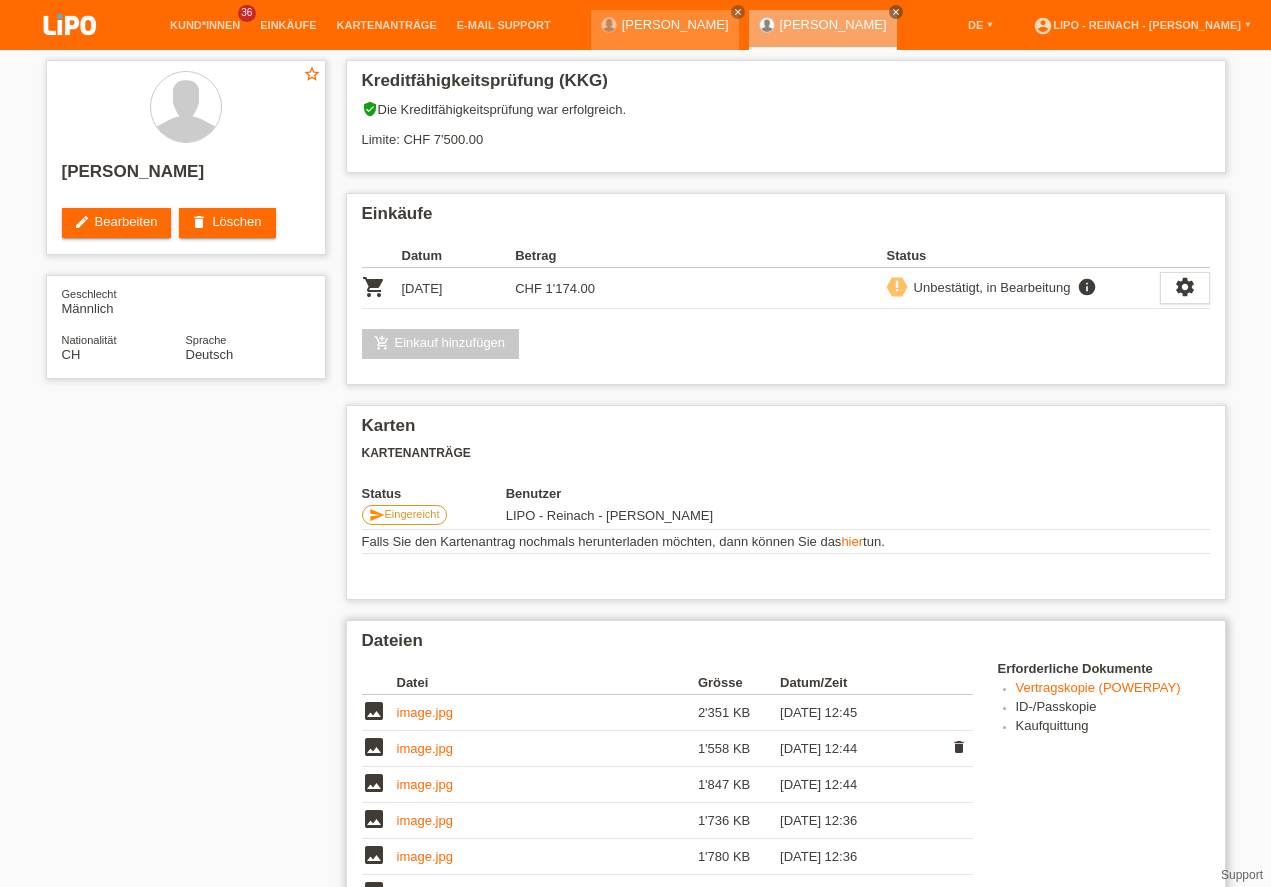 scroll, scrollTop: 171, scrollLeft: 0, axis: vertical 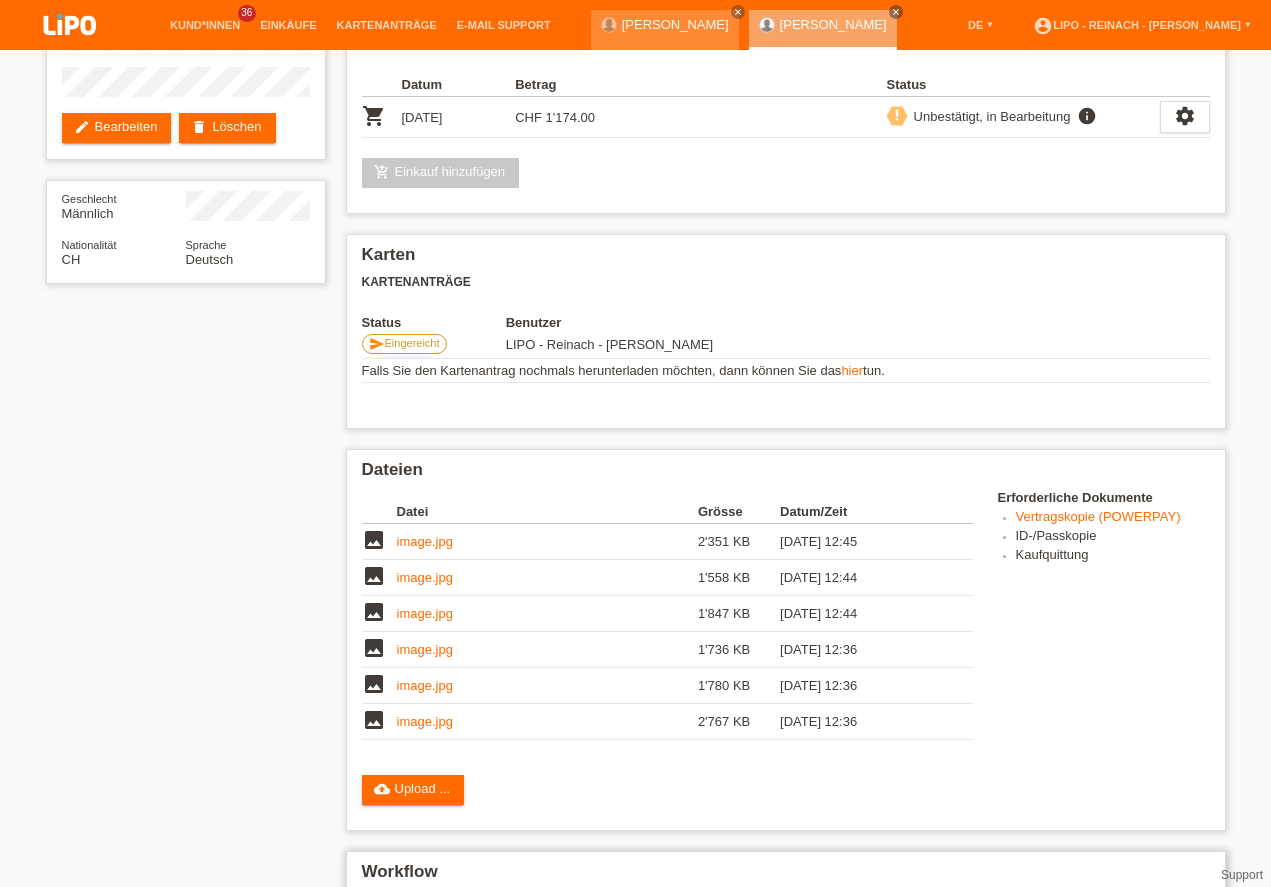 click on "erledigt" at bounding box center (419, 982) 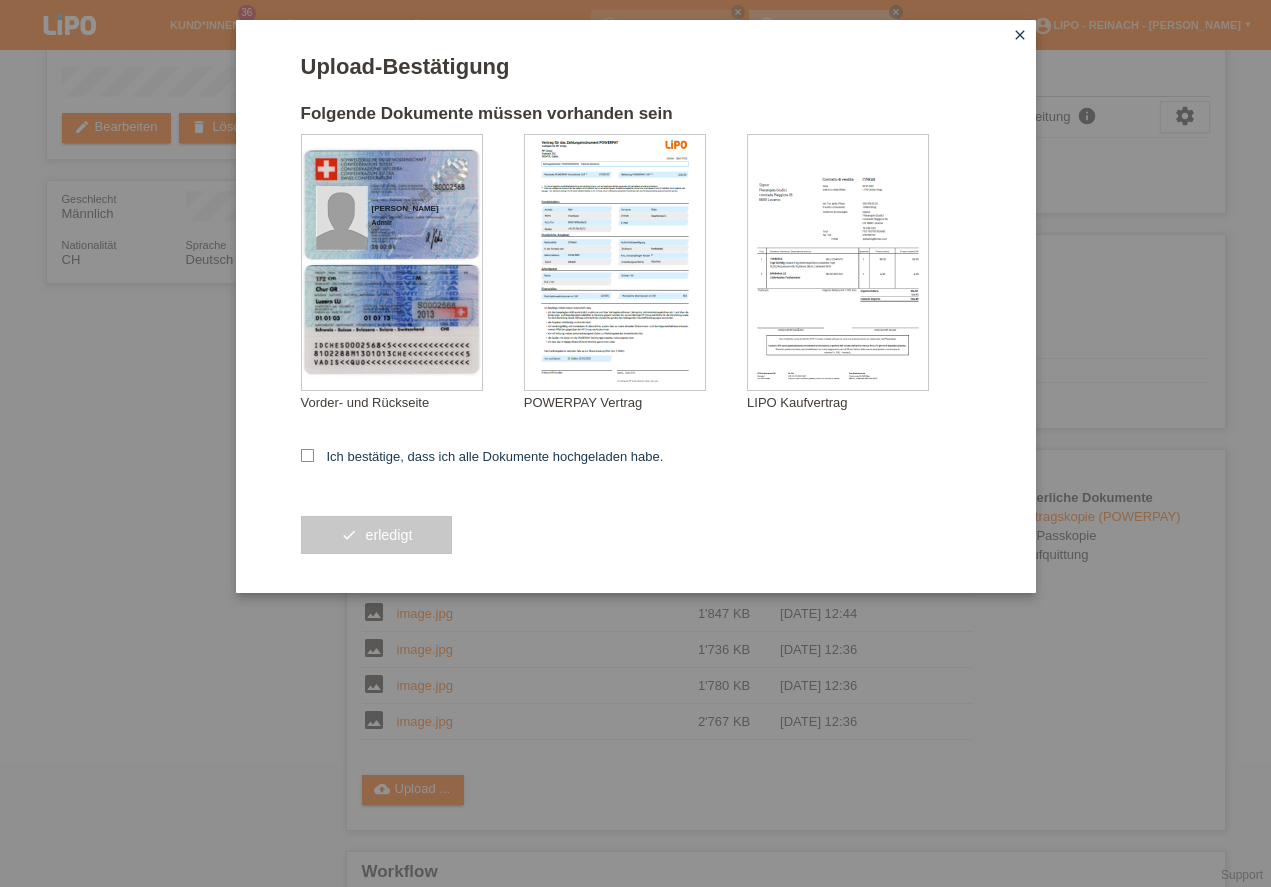 click at bounding box center [307, 455] 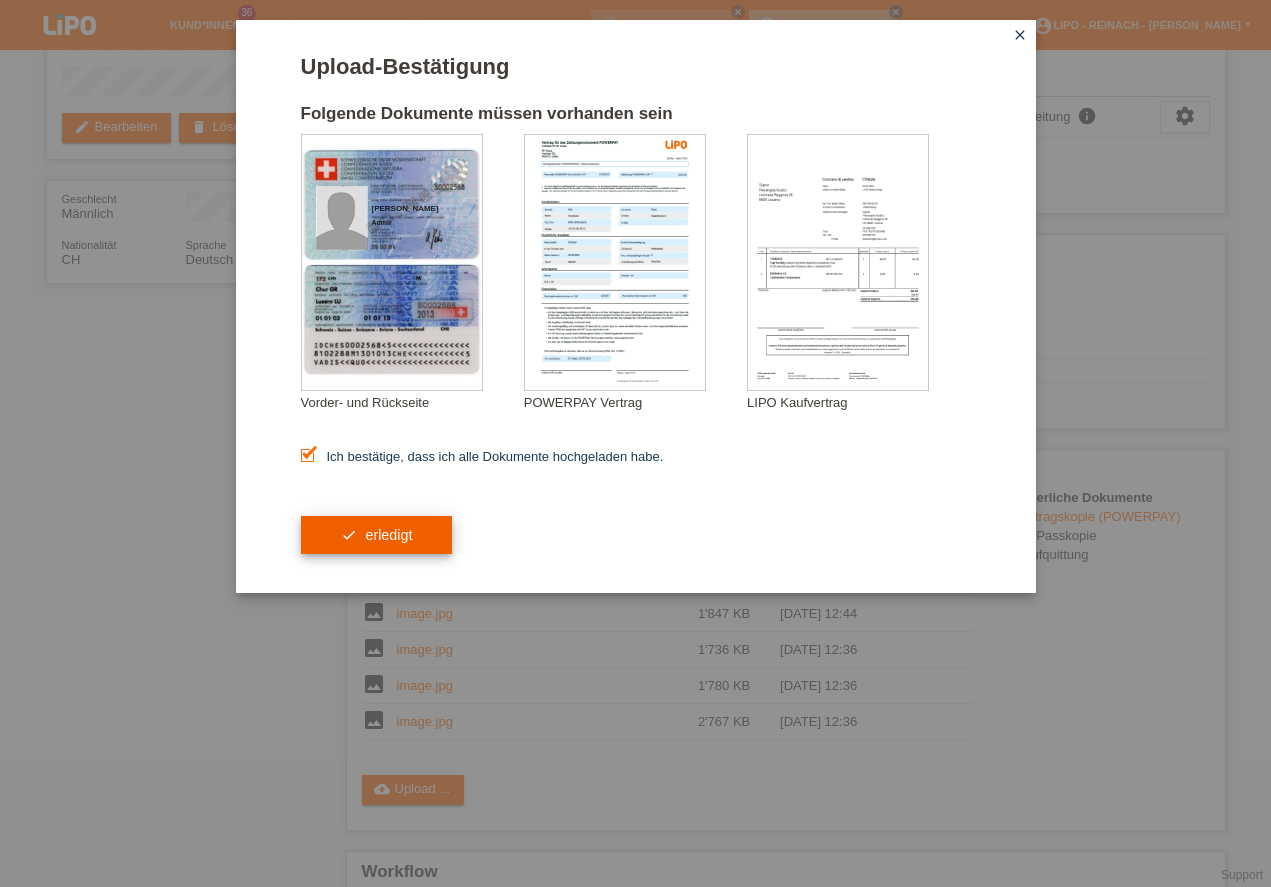 click on "check   erledigt" at bounding box center [377, 535] 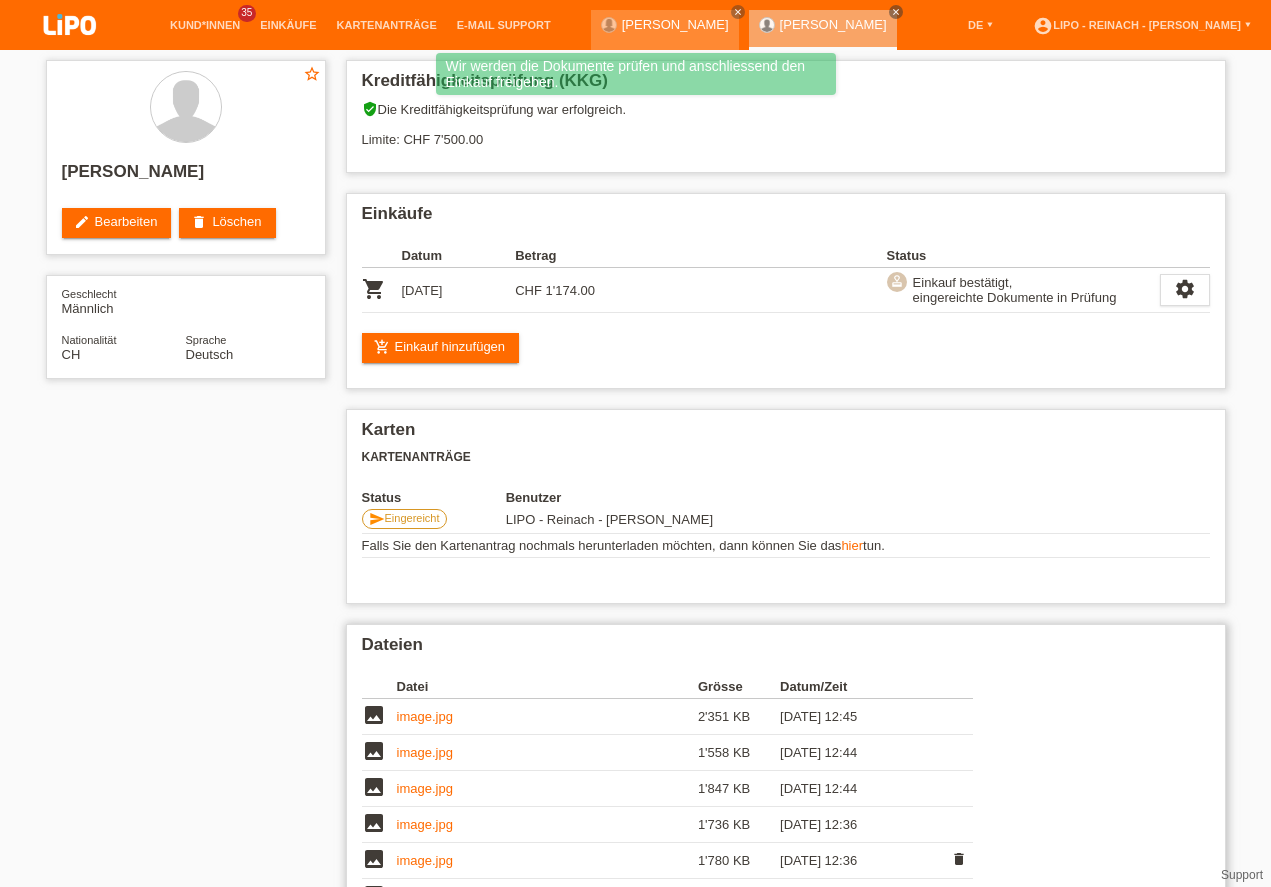 scroll, scrollTop: 0, scrollLeft: 0, axis: both 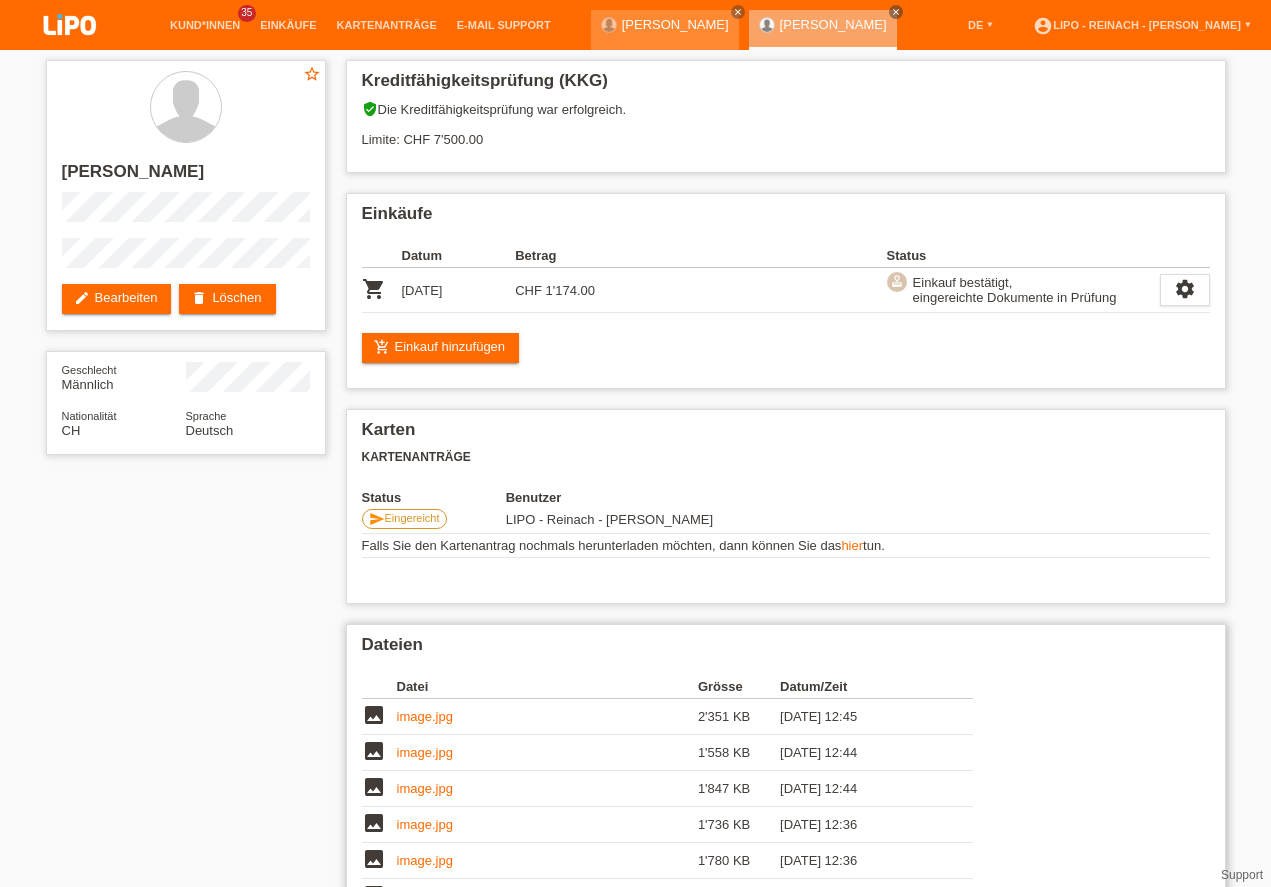 click on "Dateien" at bounding box center [786, 650] 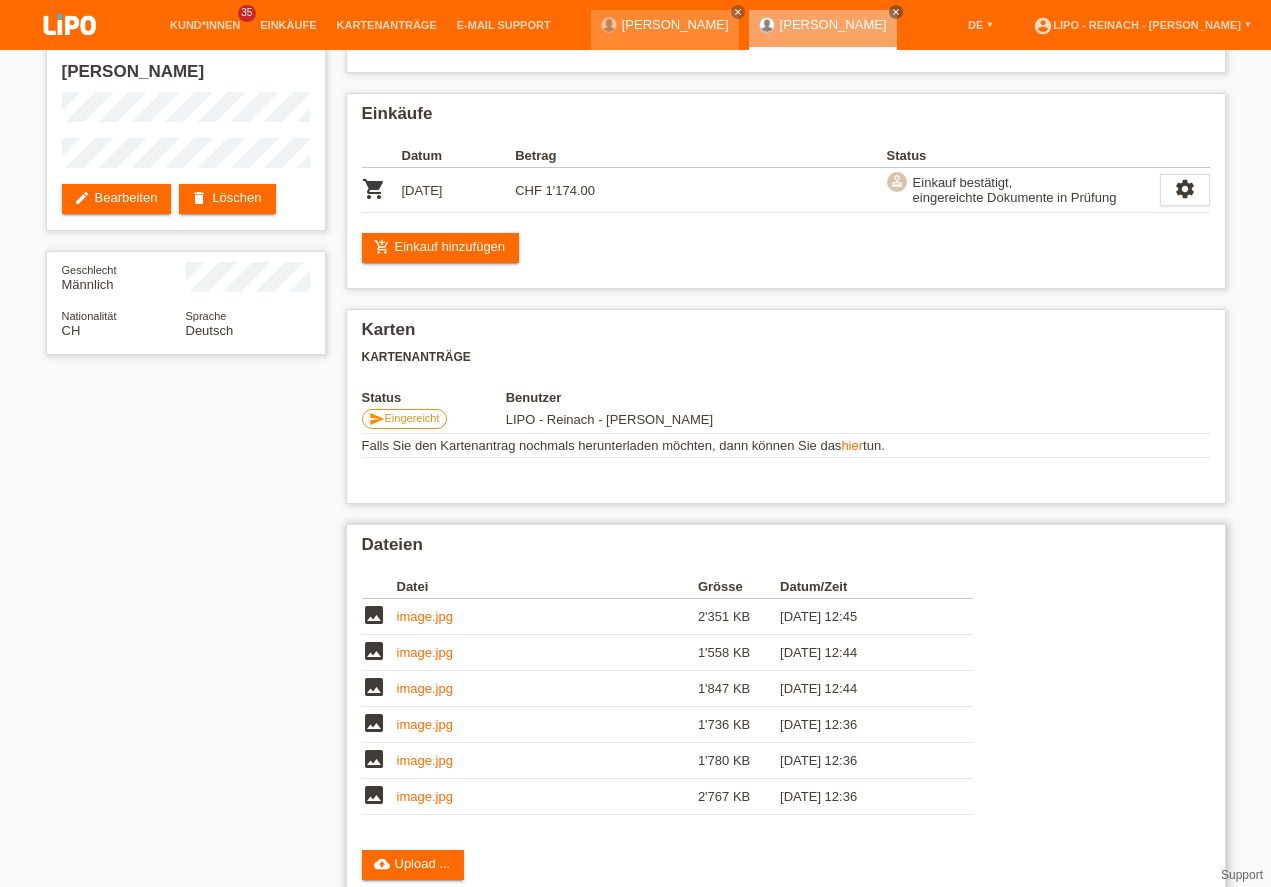 scroll, scrollTop: 271, scrollLeft: 0, axis: vertical 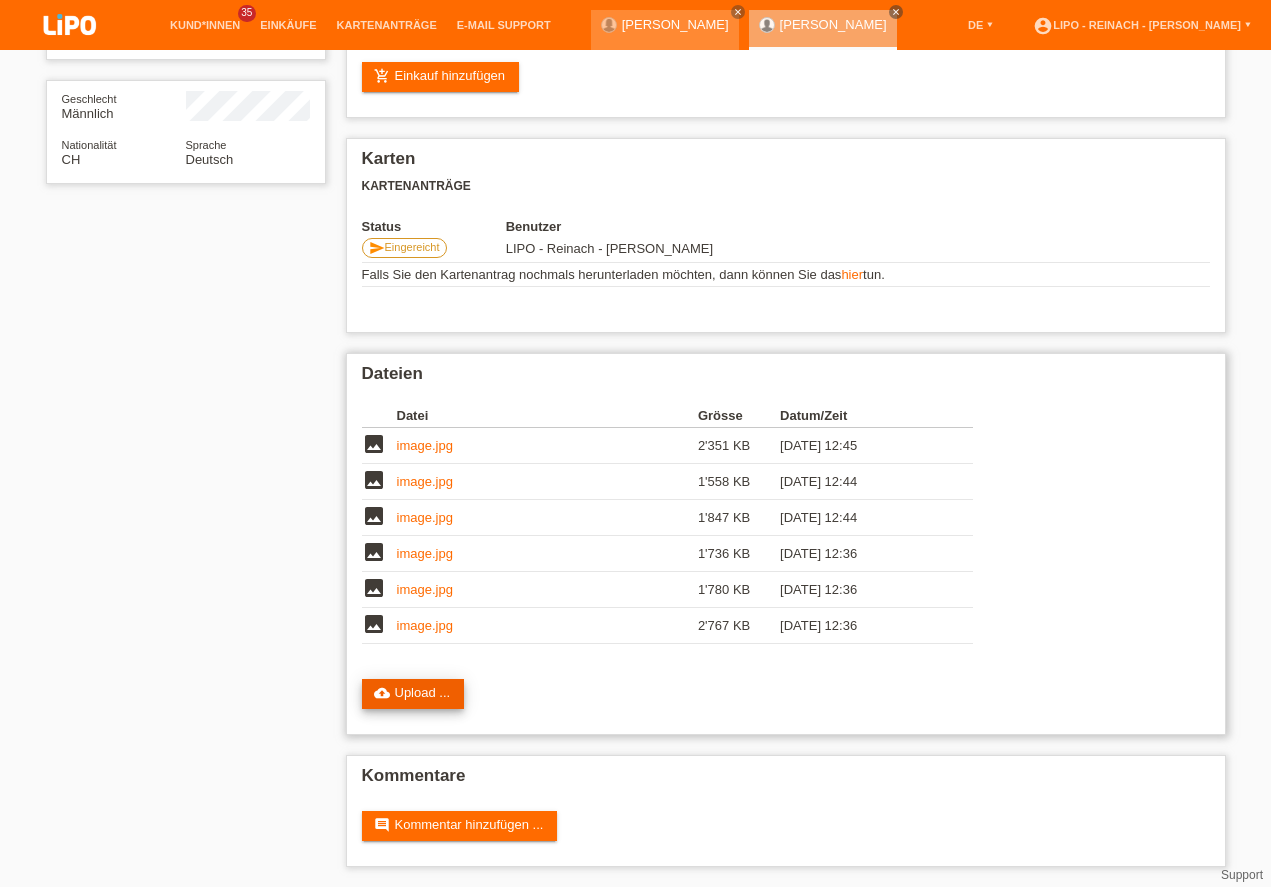 click on "cloud_upload  Upload ..." at bounding box center (413, 694) 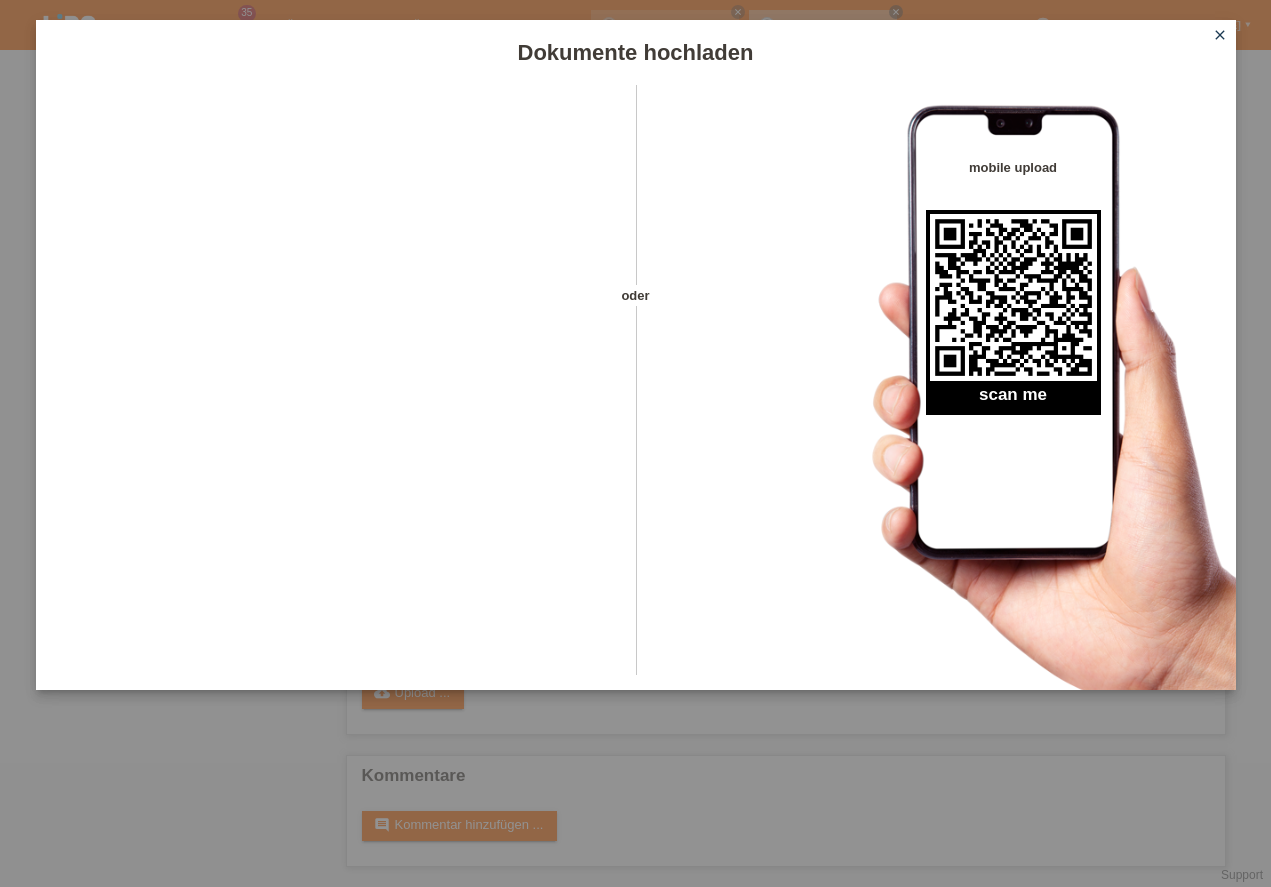 click on "close" at bounding box center [1220, 35] 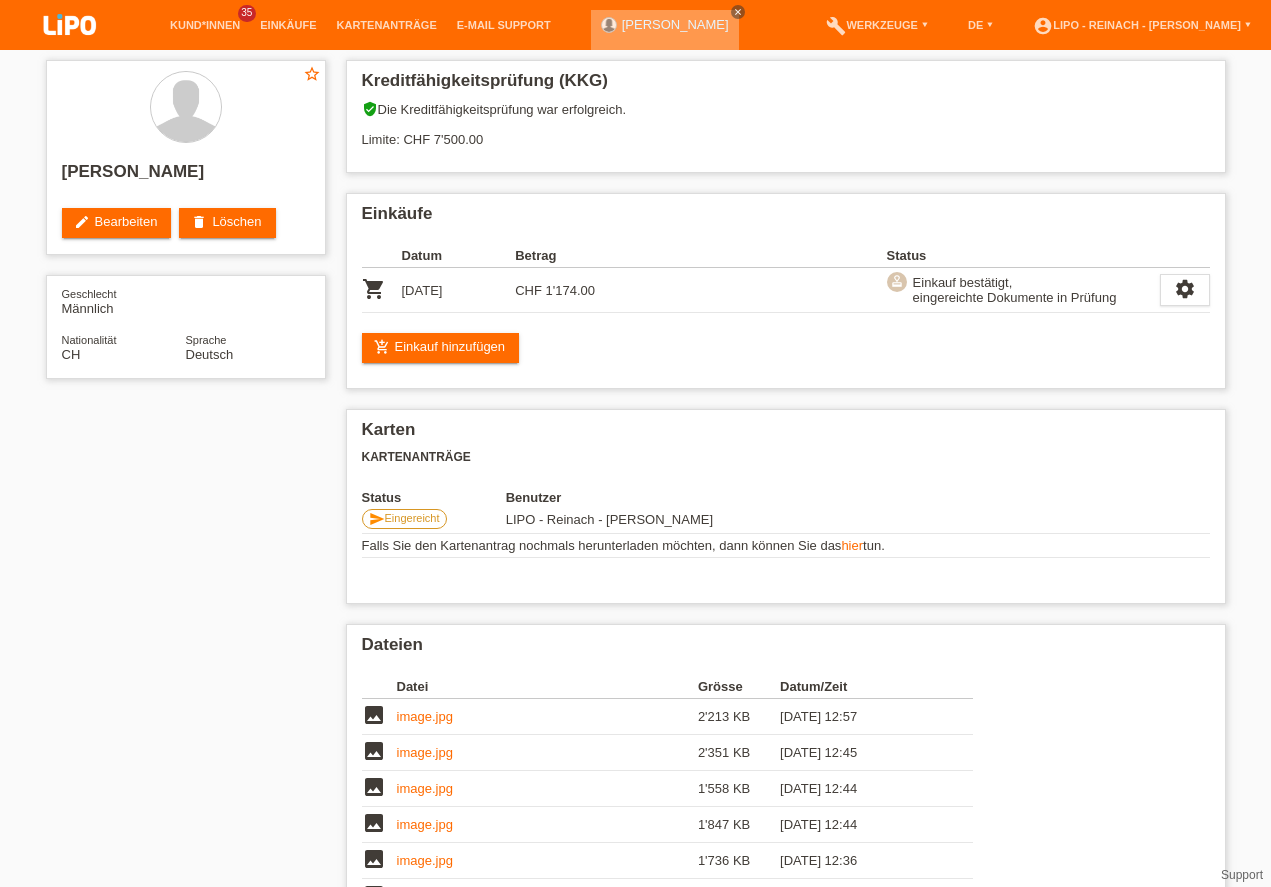click on "close" at bounding box center [738, 12] 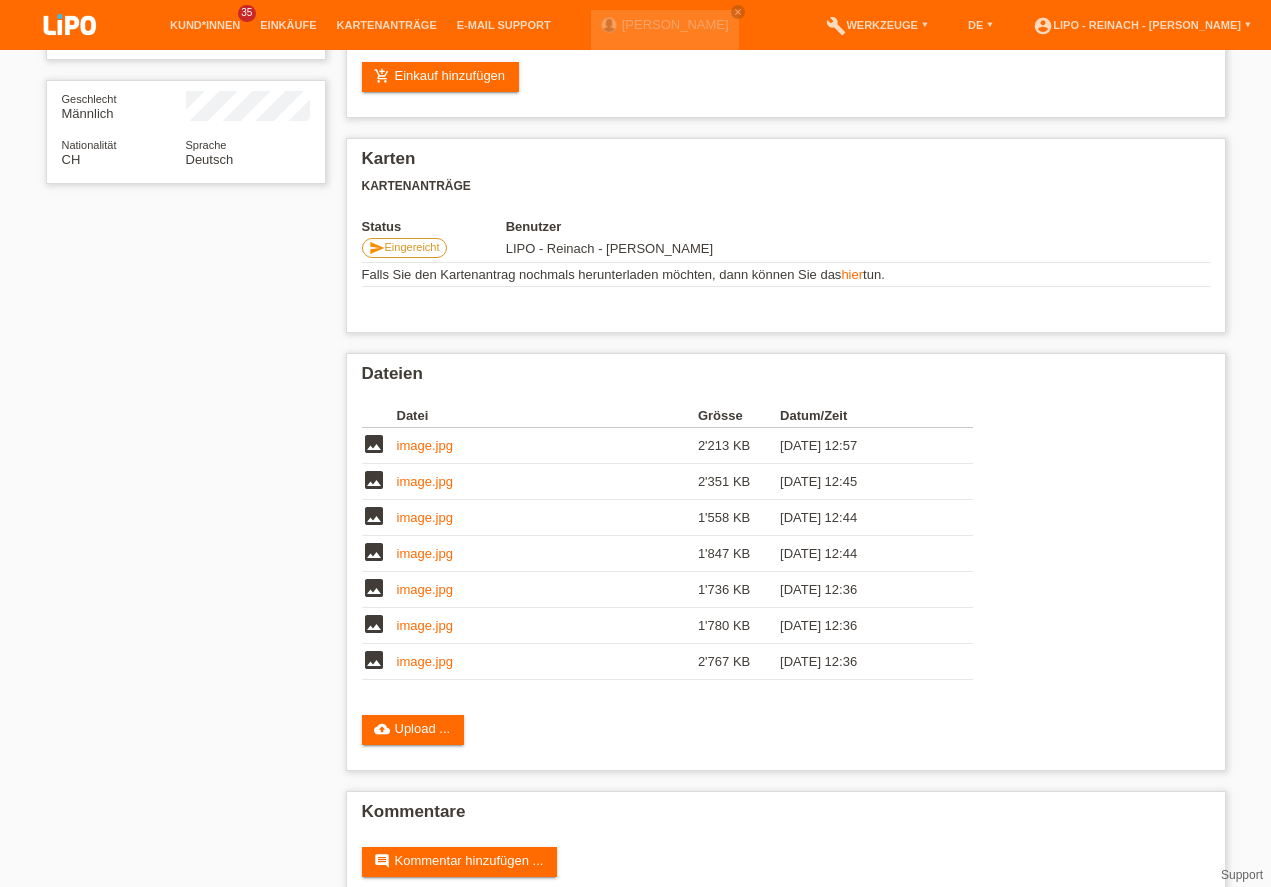 scroll, scrollTop: 271, scrollLeft: 0, axis: vertical 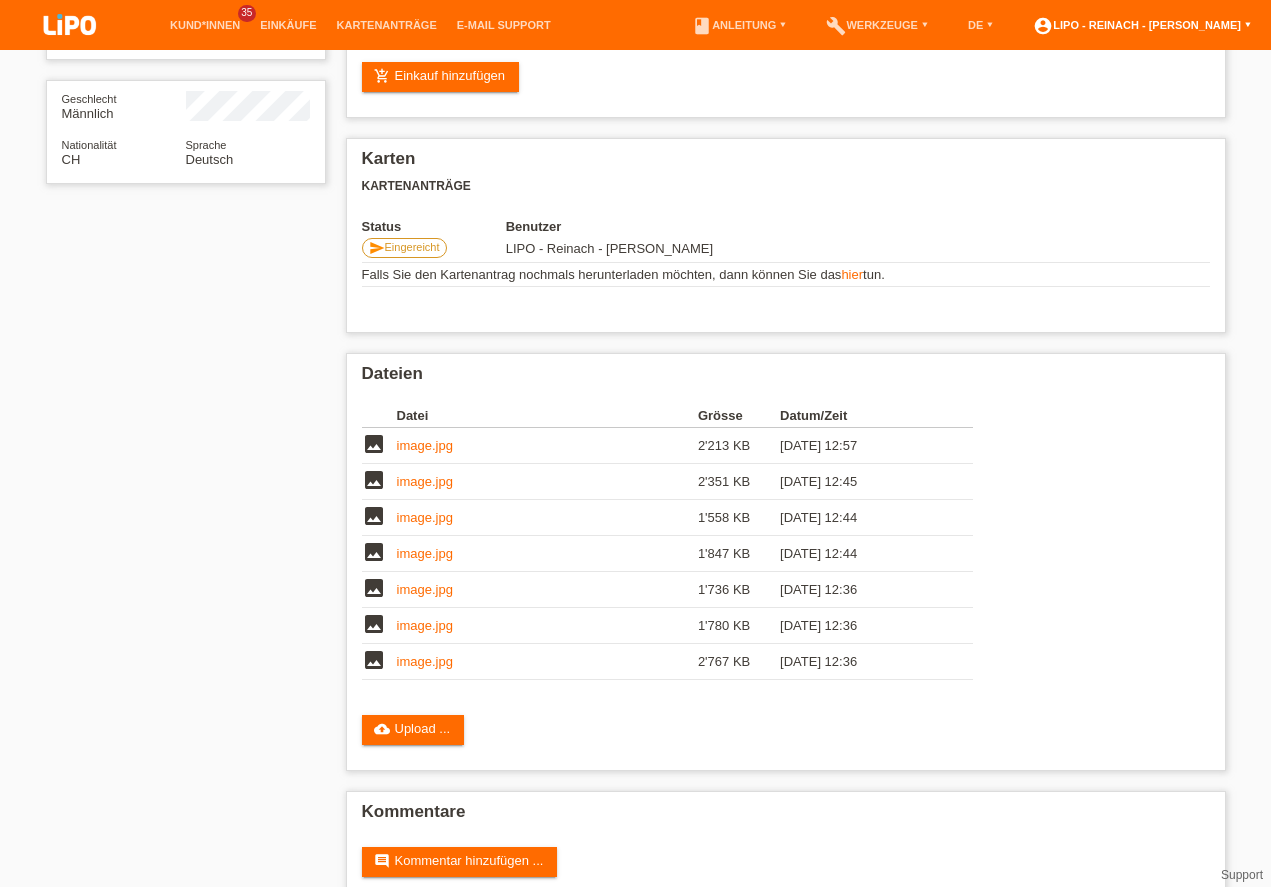 click on "account_circle  LIPO - Reinach - Thomas Bauer  ▾" at bounding box center (1142, 25) 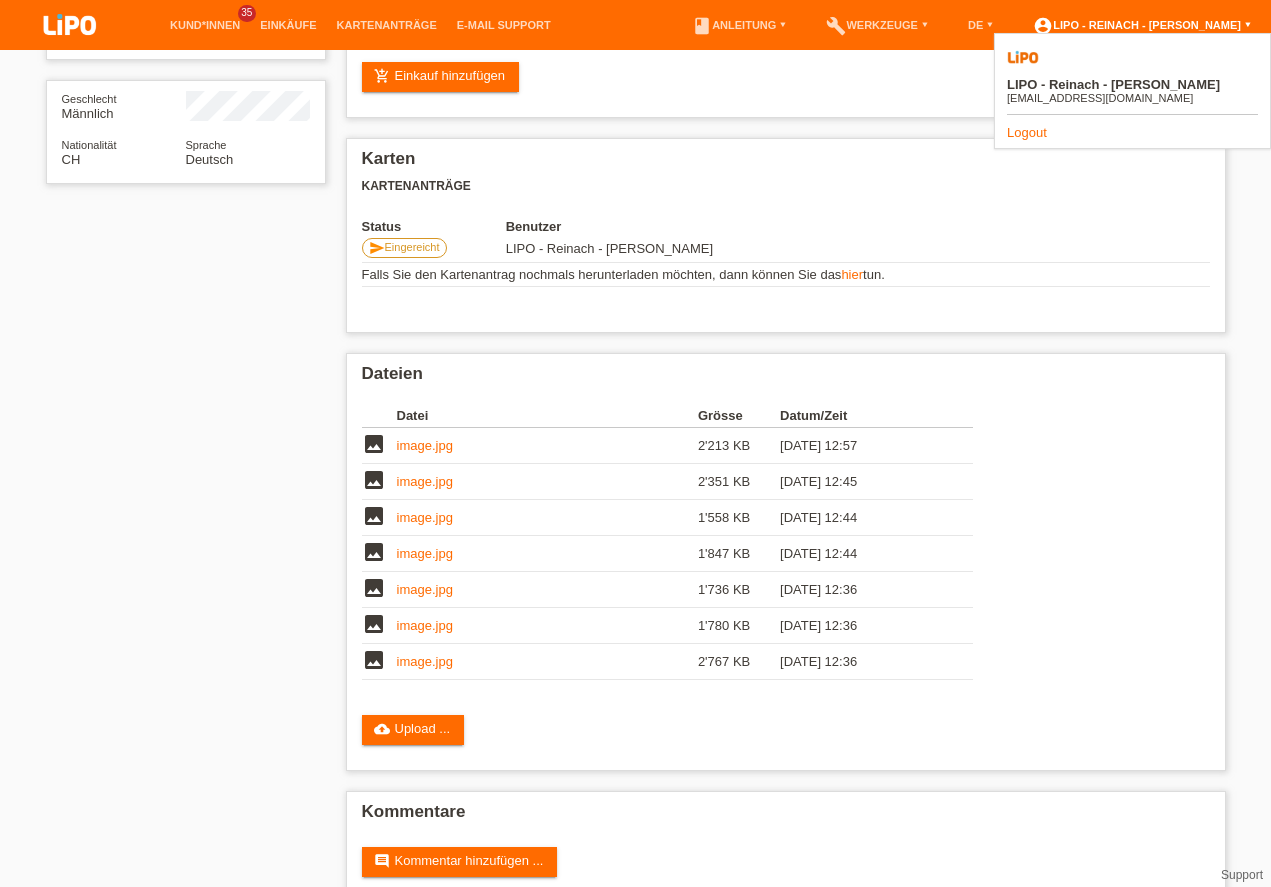 click on "account_circle  LIPO - Reinach - Thomas Bauer  ▾" at bounding box center [1142, 25] 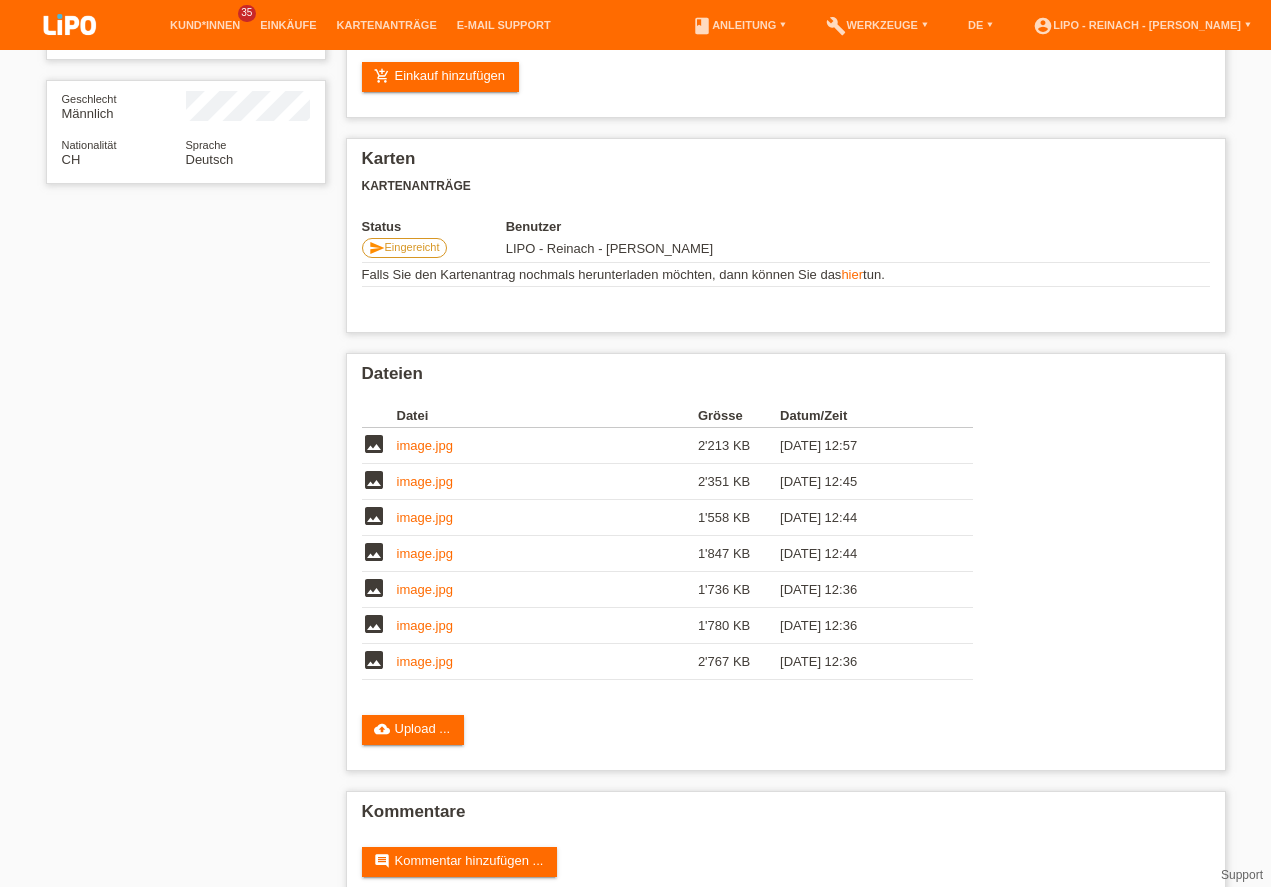 click at bounding box center (70, 26) 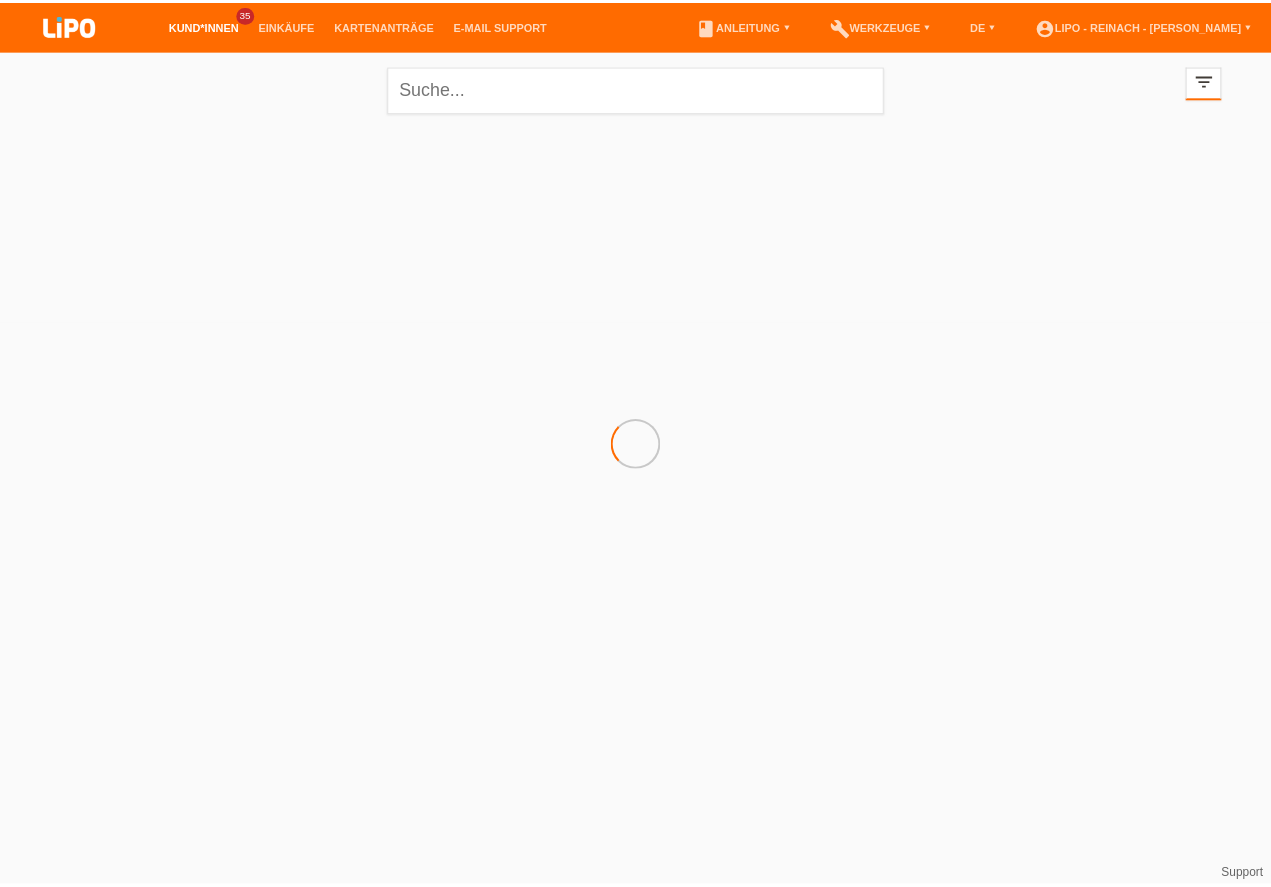 scroll, scrollTop: 0, scrollLeft: 0, axis: both 